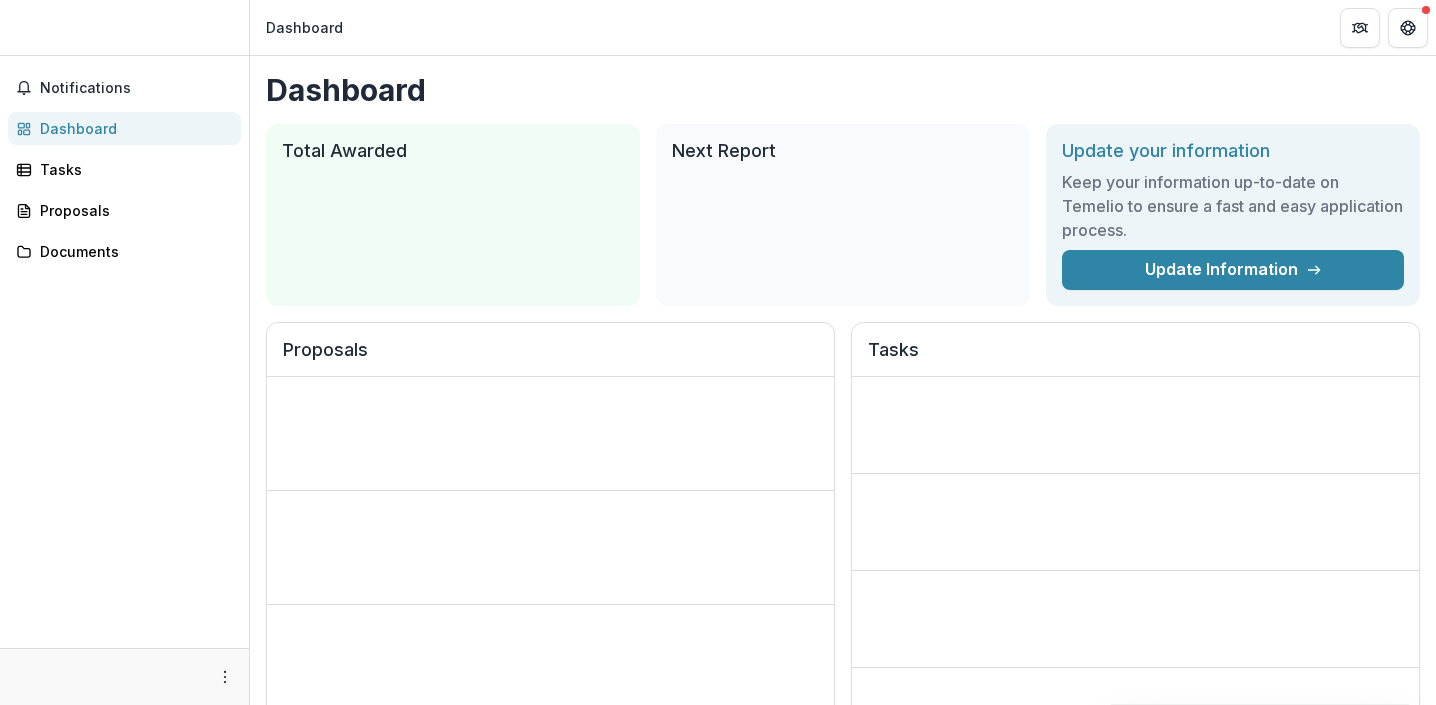 scroll, scrollTop: 0, scrollLeft: 0, axis: both 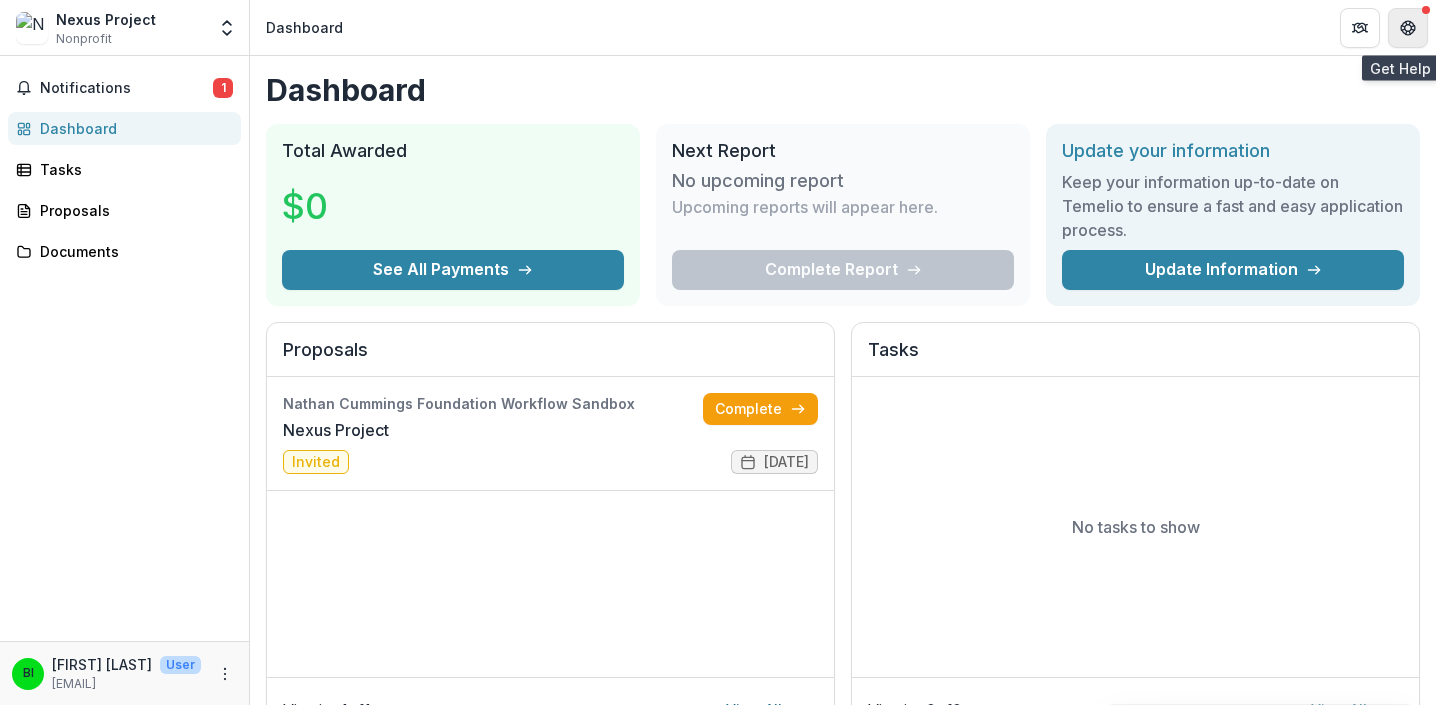 click at bounding box center (1408, 28) 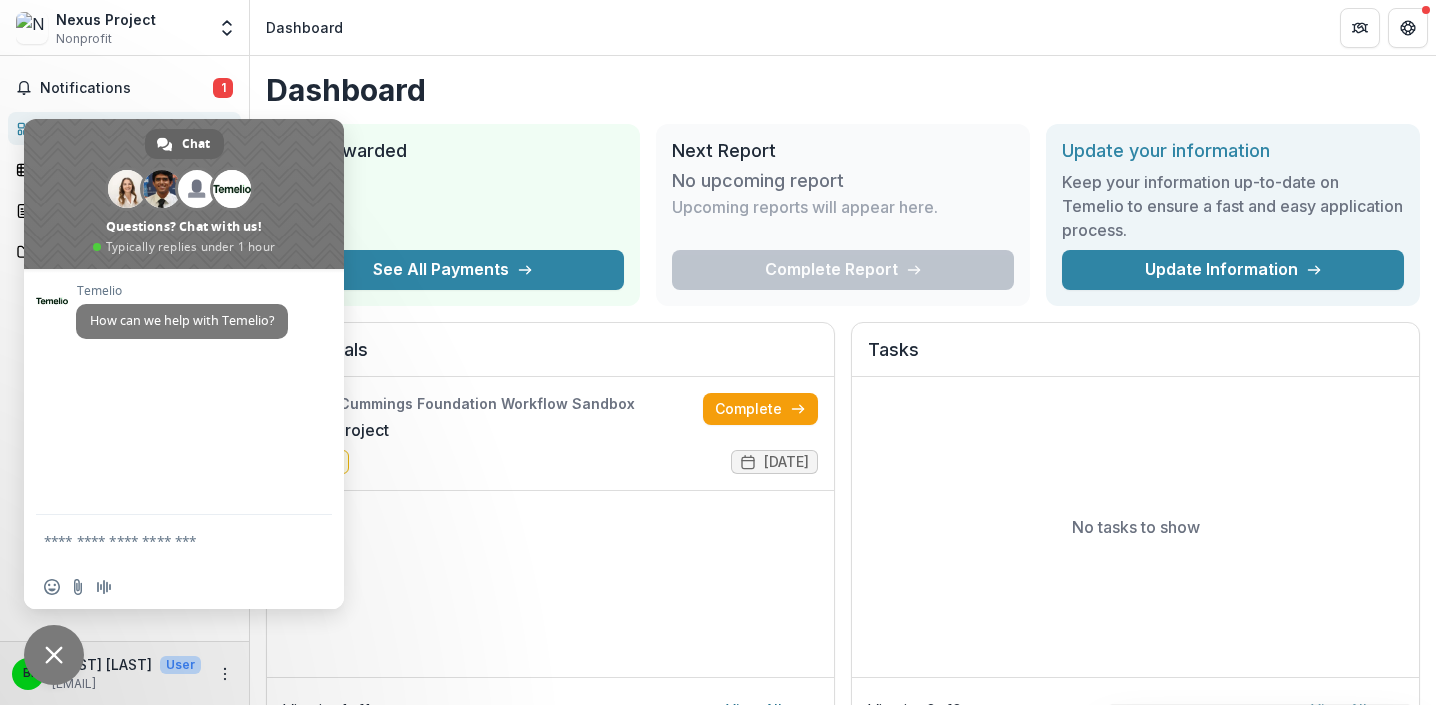 click on "Dashboard" at bounding box center (843, 90) 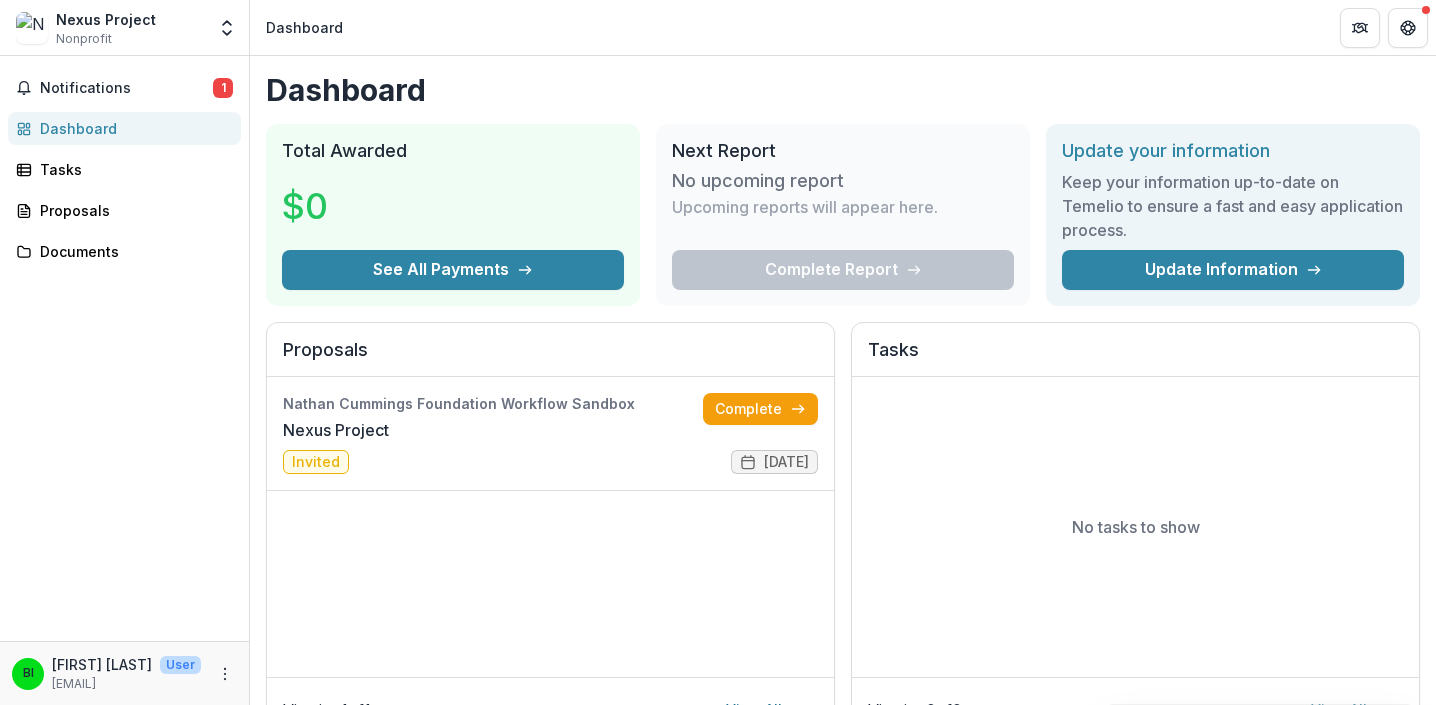 click at bounding box center (32, 28) 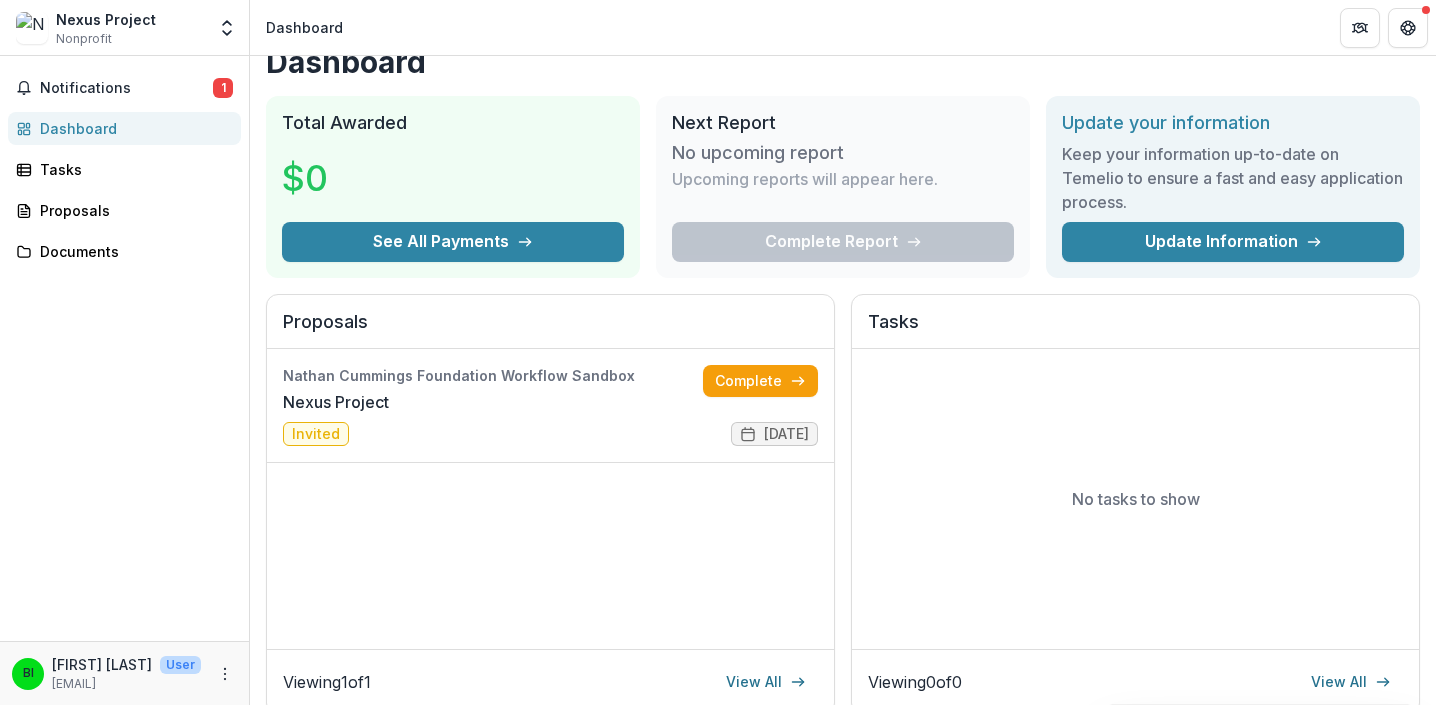 scroll, scrollTop: 129, scrollLeft: 0, axis: vertical 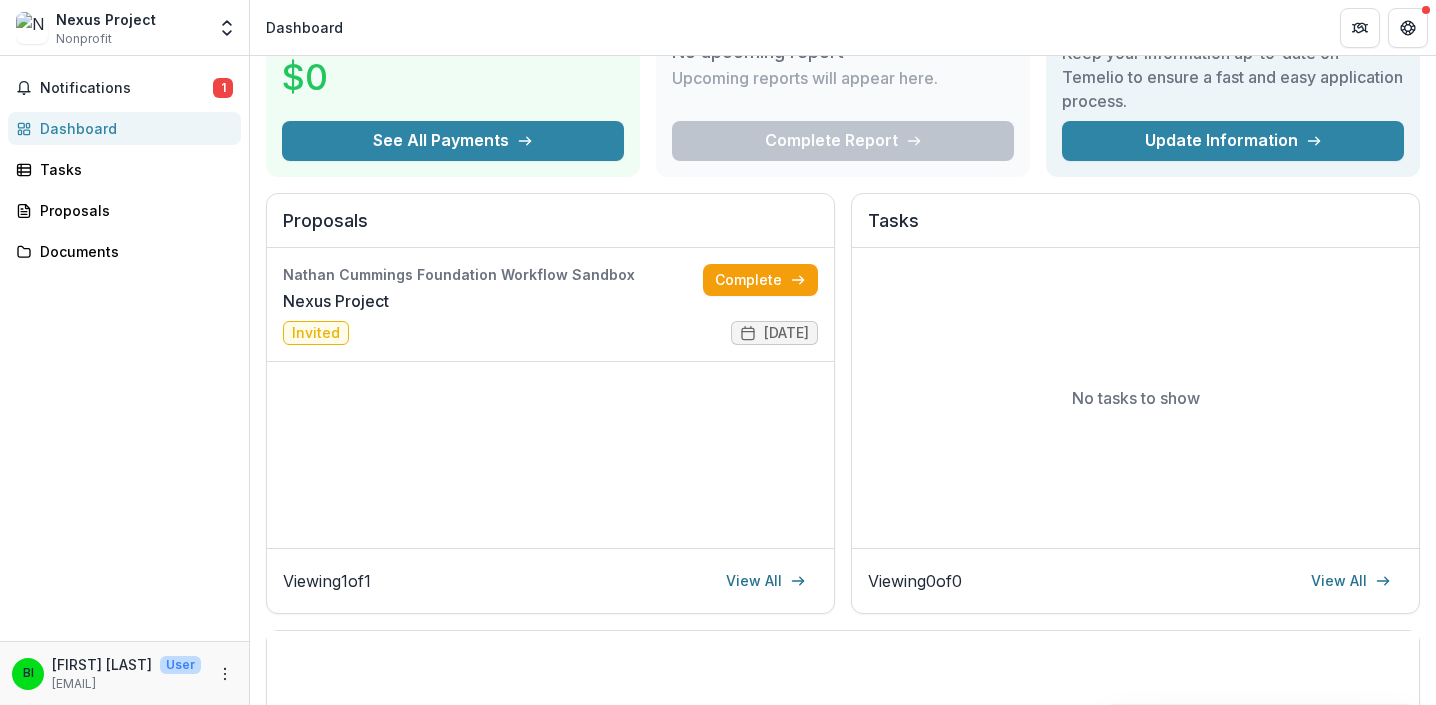 click on "[EMAIL]" at bounding box center [126, 684] 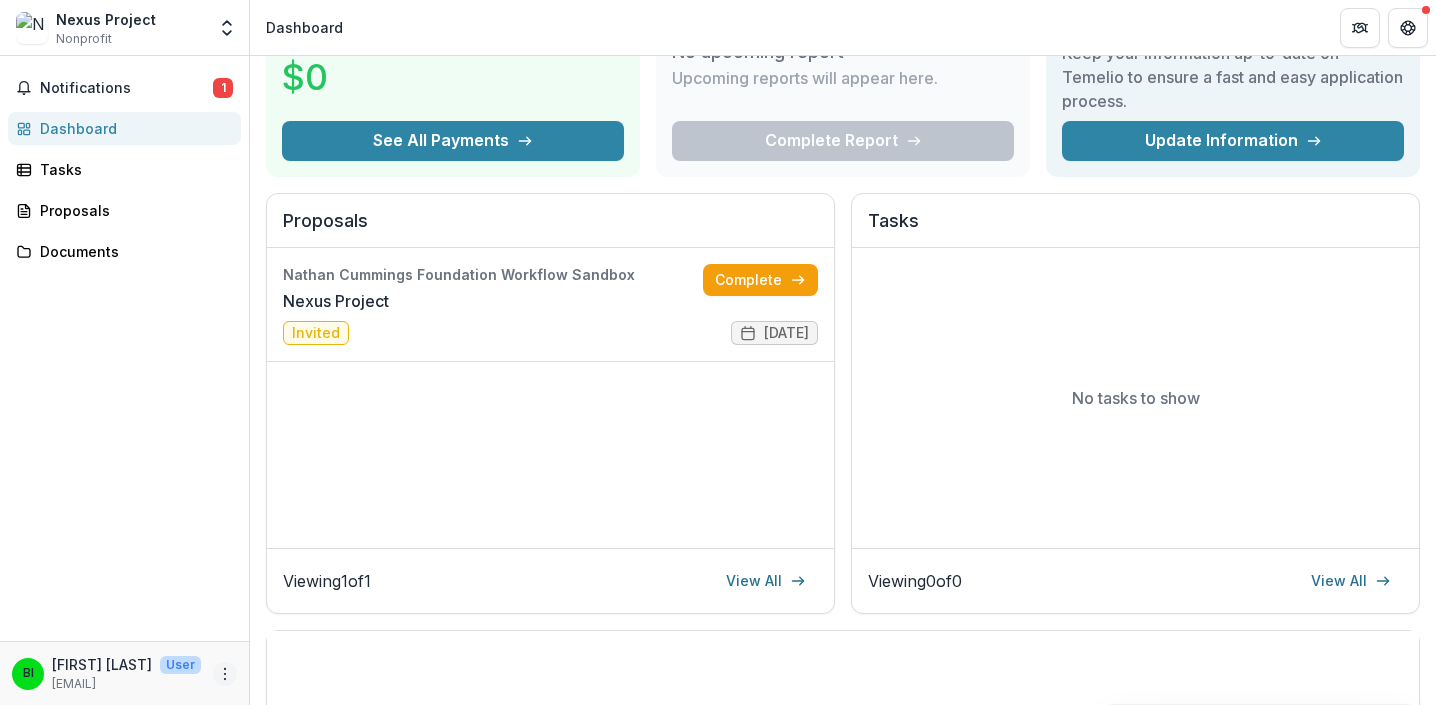 click 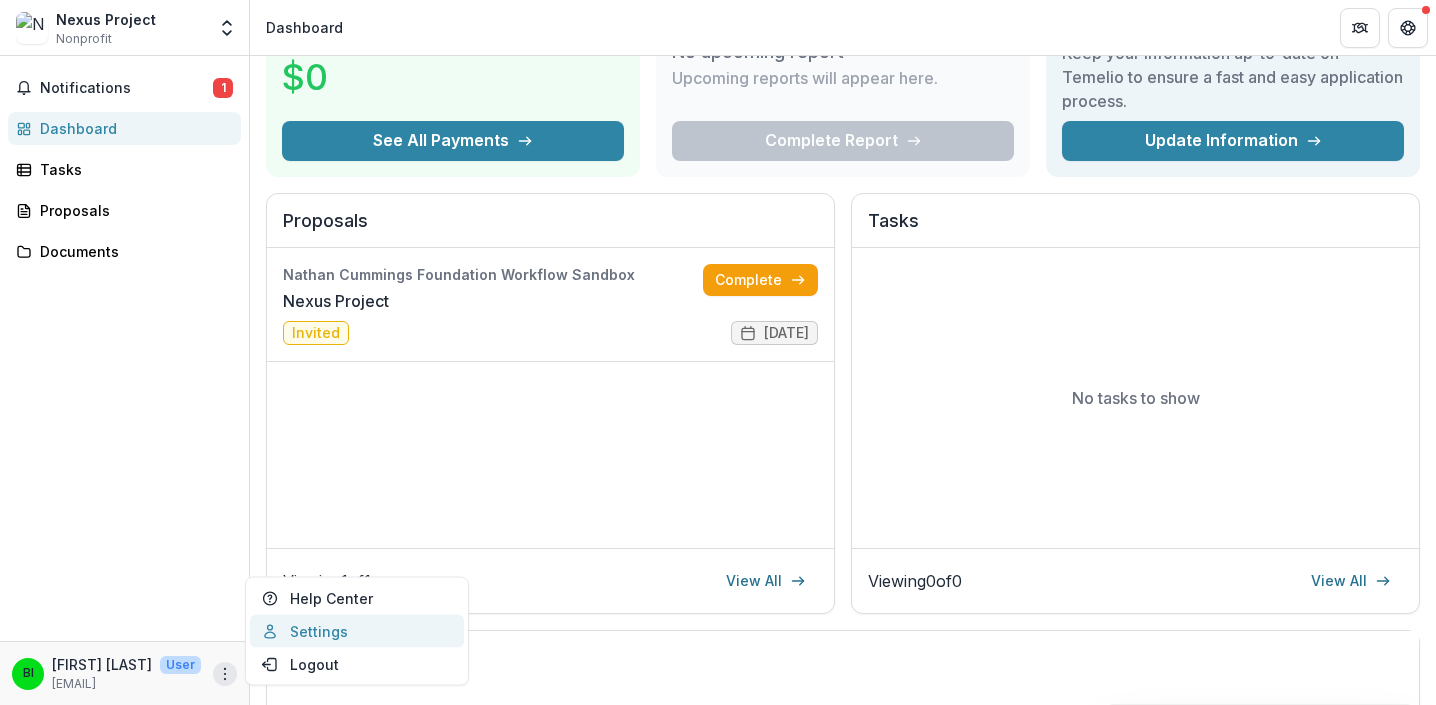 click on "Settings" at bounding box center (357, 631) 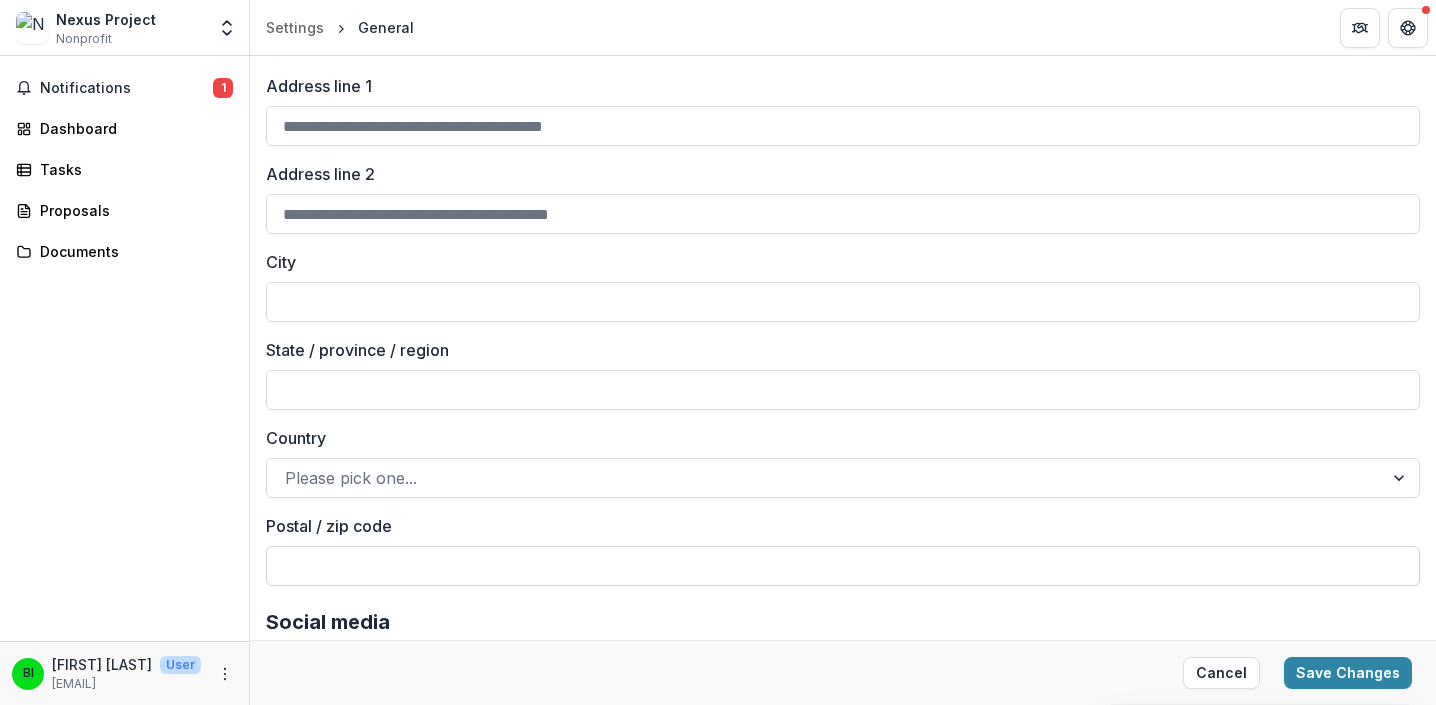 scroll, scrollTop: 954, scrollLeft: 0, axis: vertical 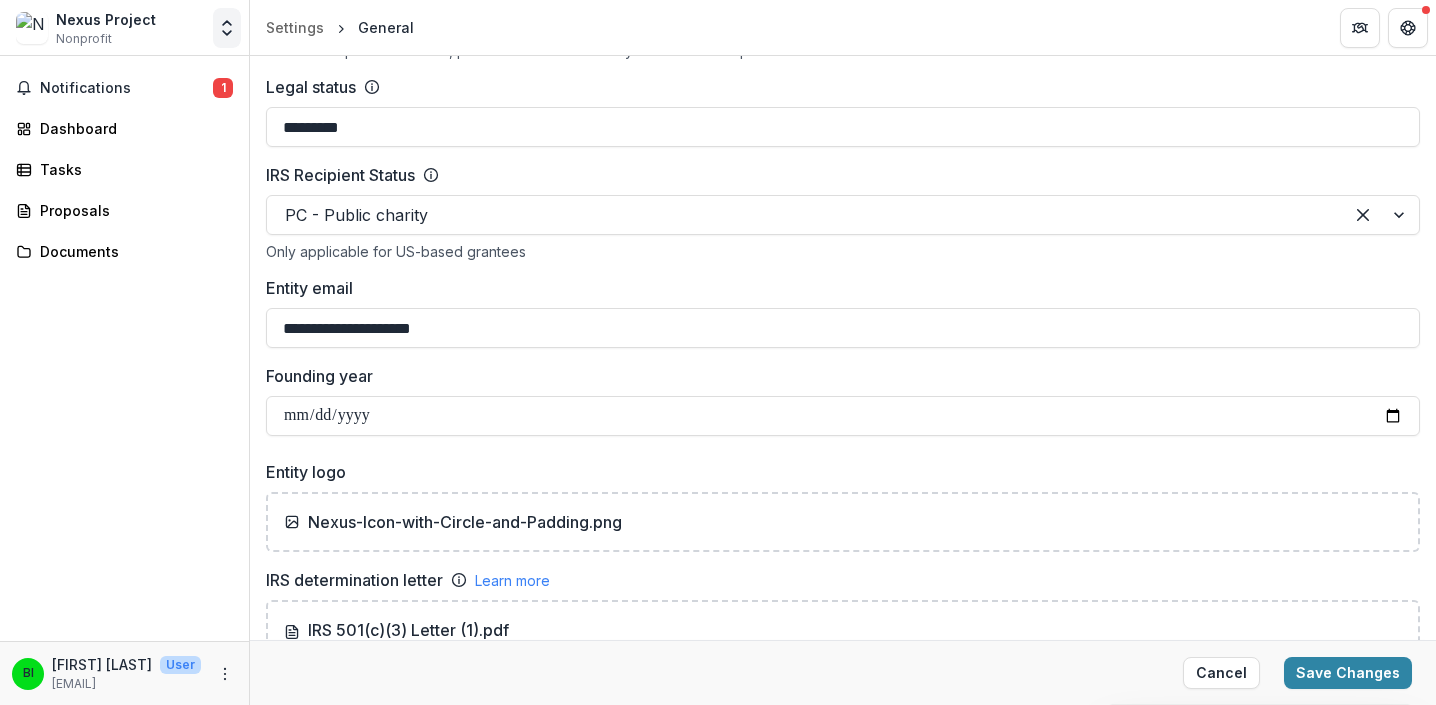 click 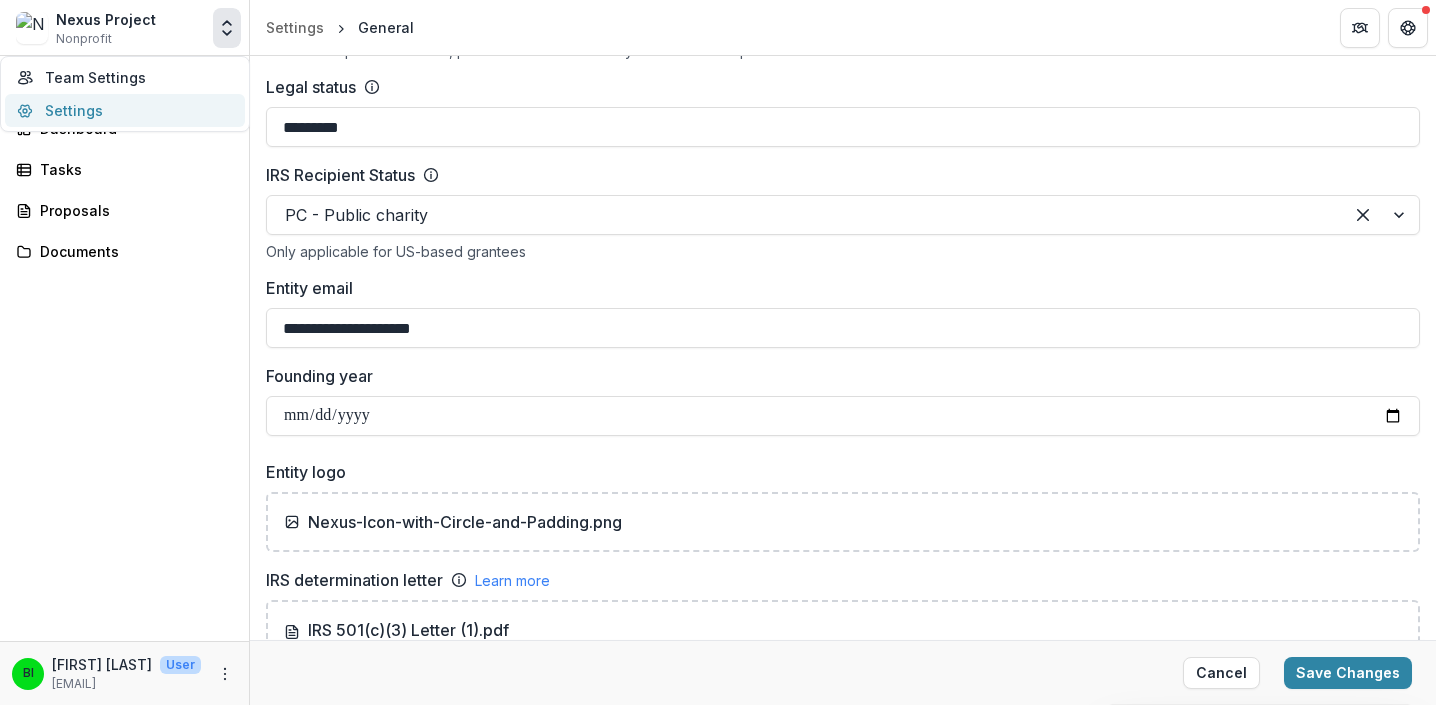 click on "Settings" at bounding box center [125, 110] 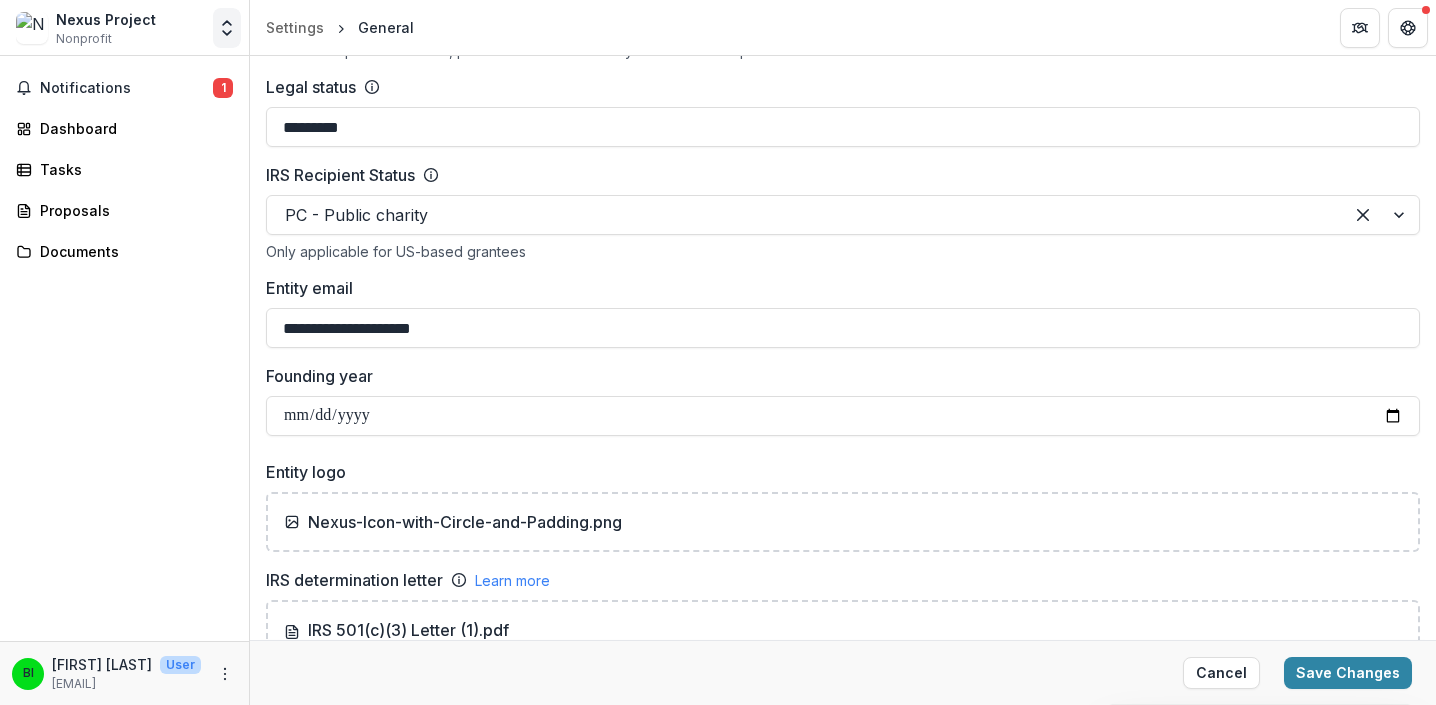 click 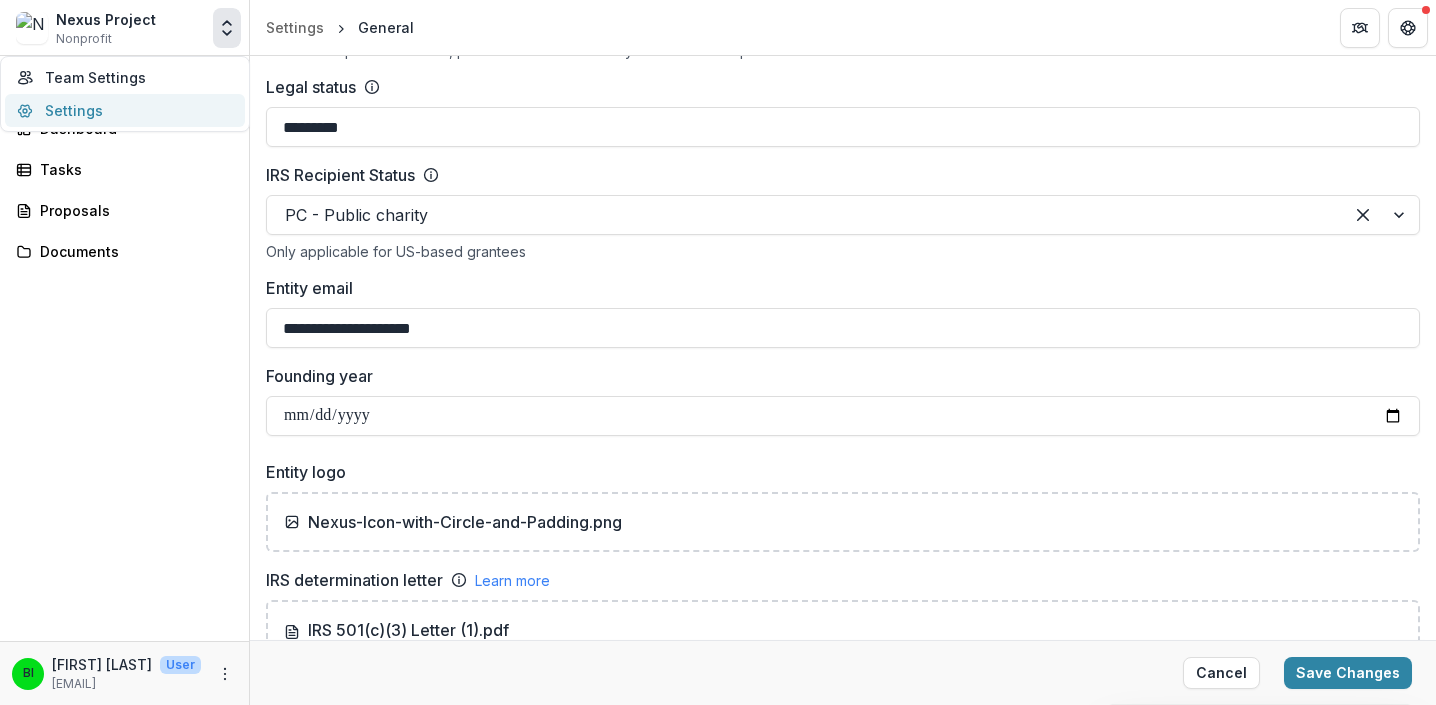 click on "Settings" at bounding box center (125, 110) 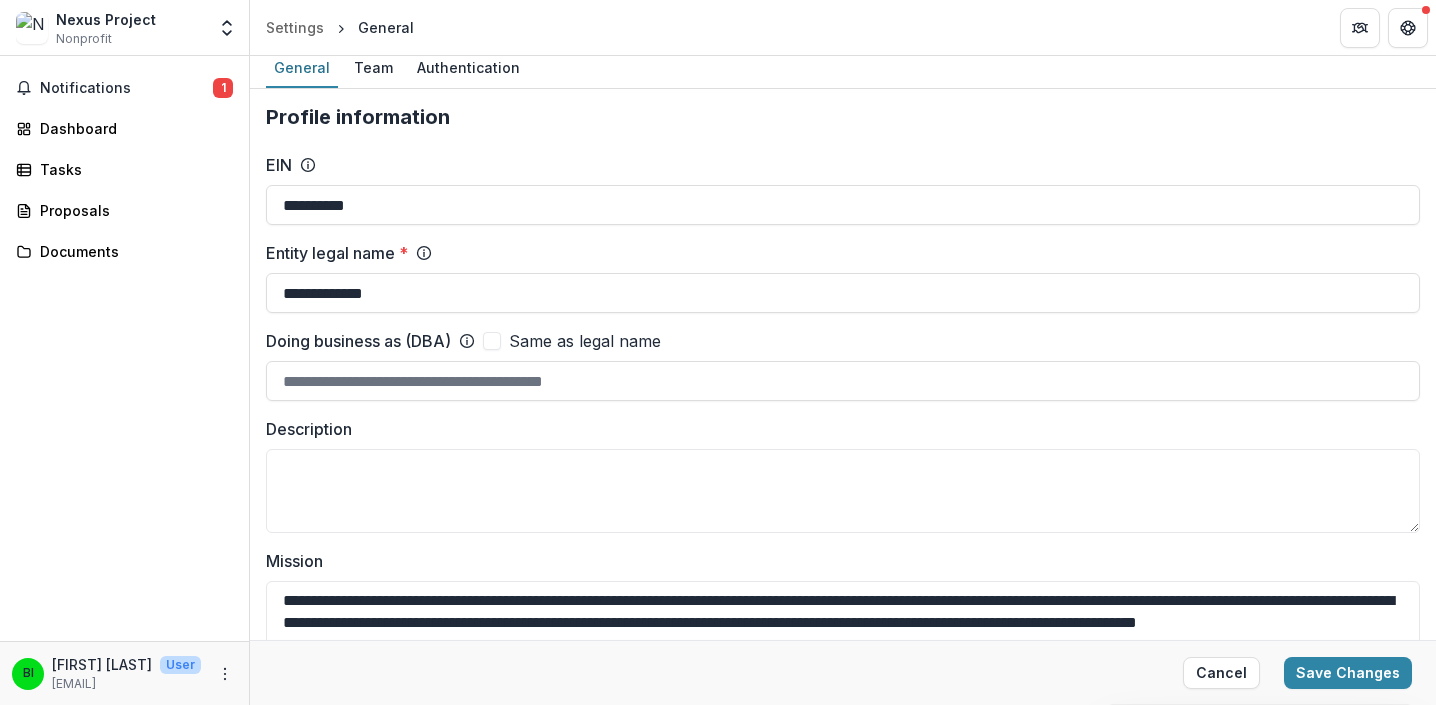 scroll, scrollTop: 0, scrollLeft: 0, axis: both 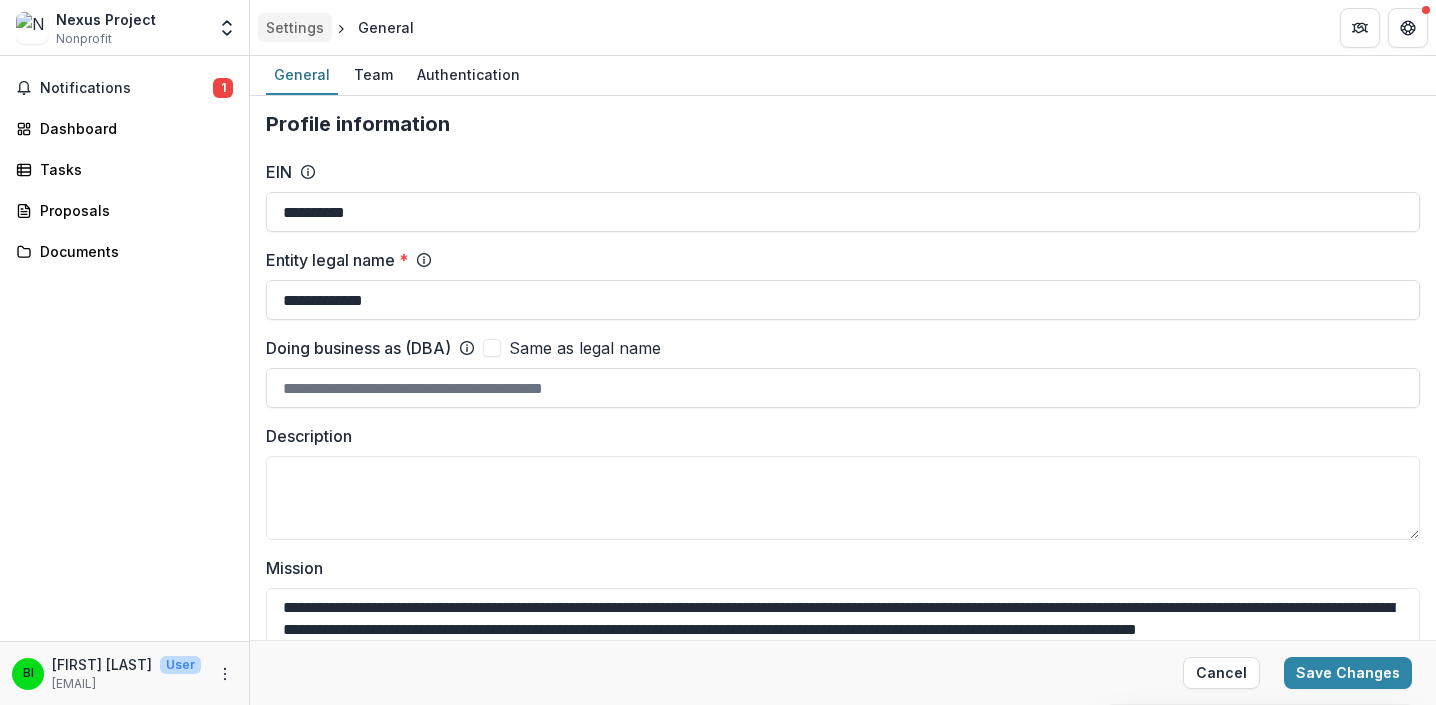click on "Settings" at bounding box center [295, 27] 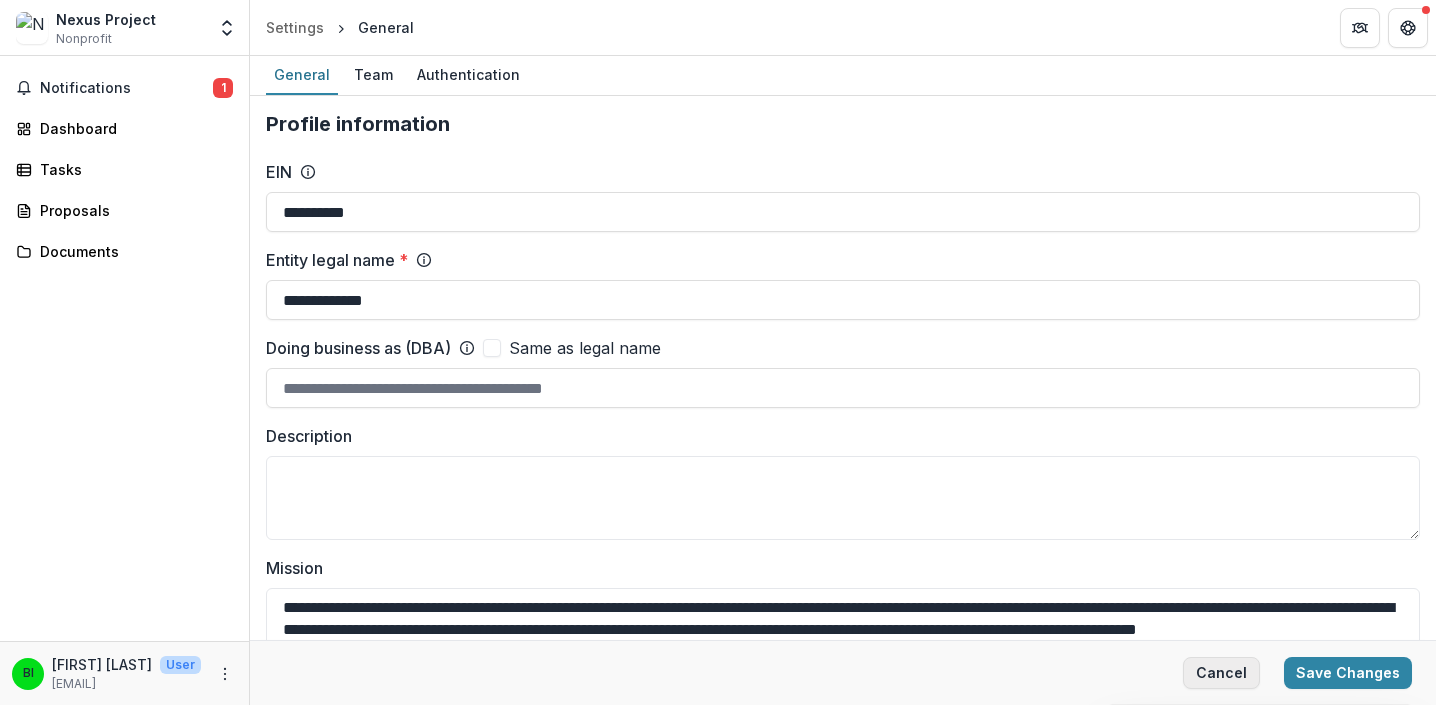 click on "Cancel" at bounding box center [1221, 673] 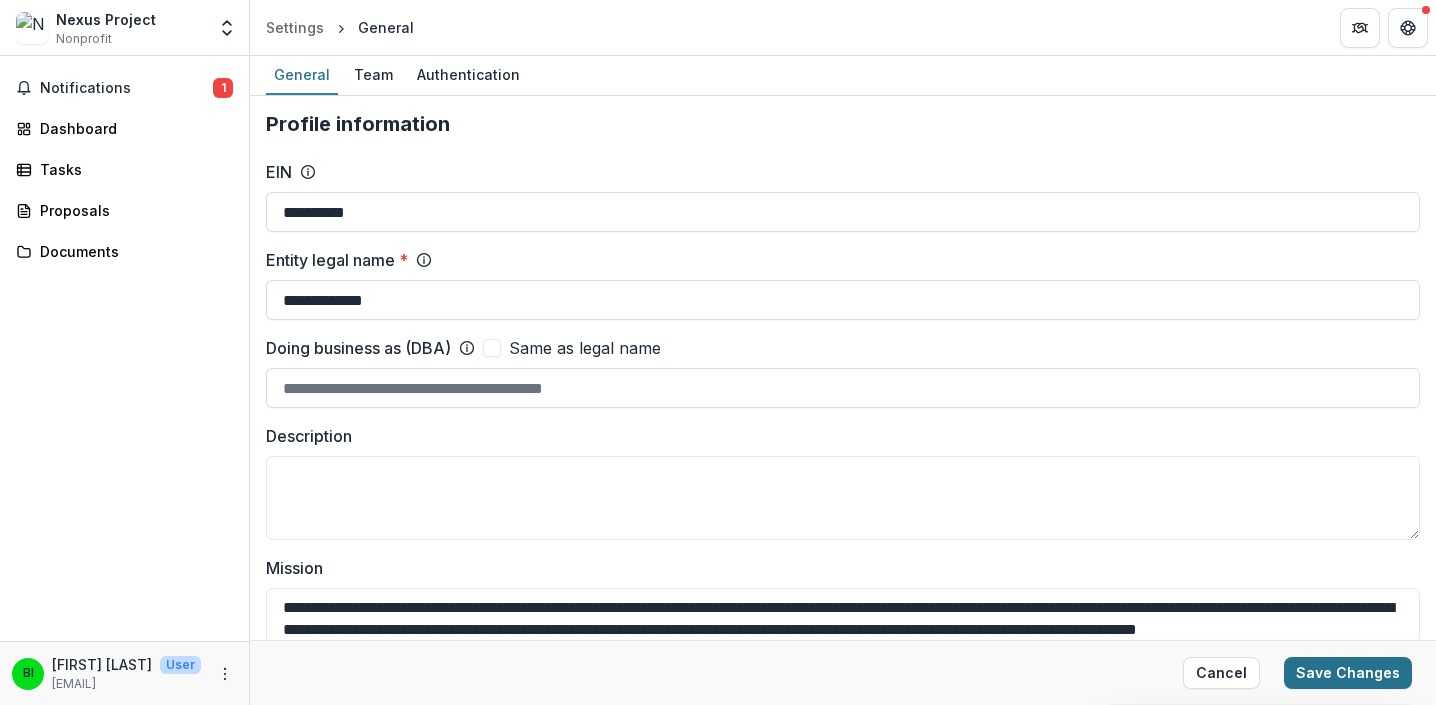 click on "Save Changes" at bounding box center (1348, 673) 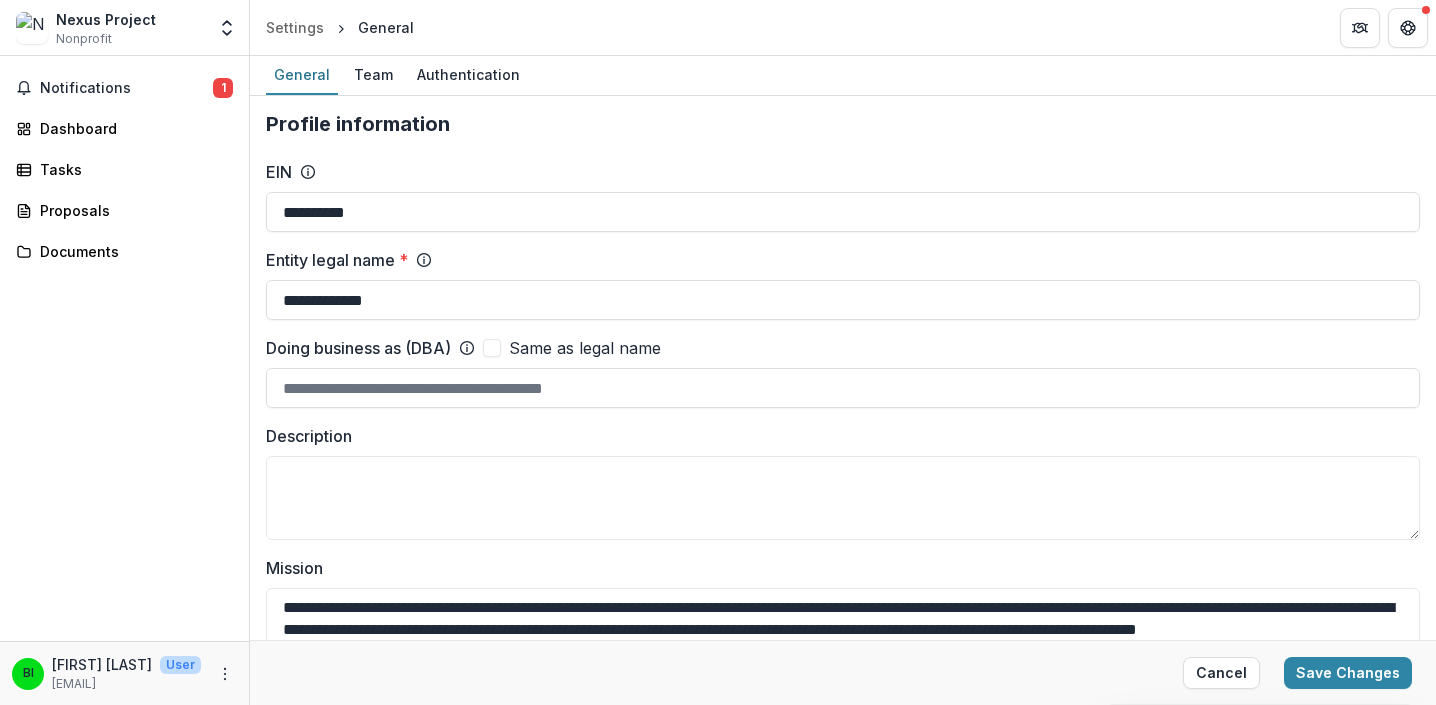 scroll, scrollTop: 499, scrollLeft: 0, axis: vertical 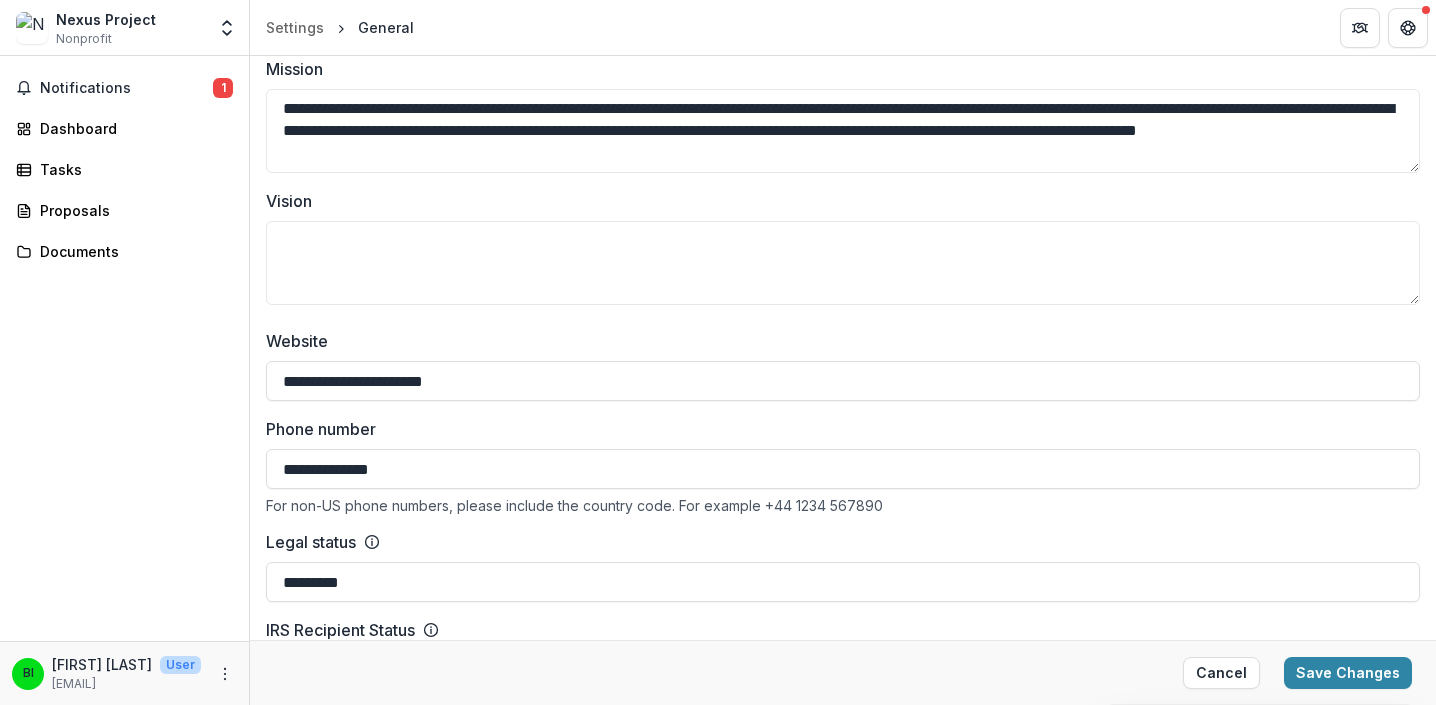type on "**********" 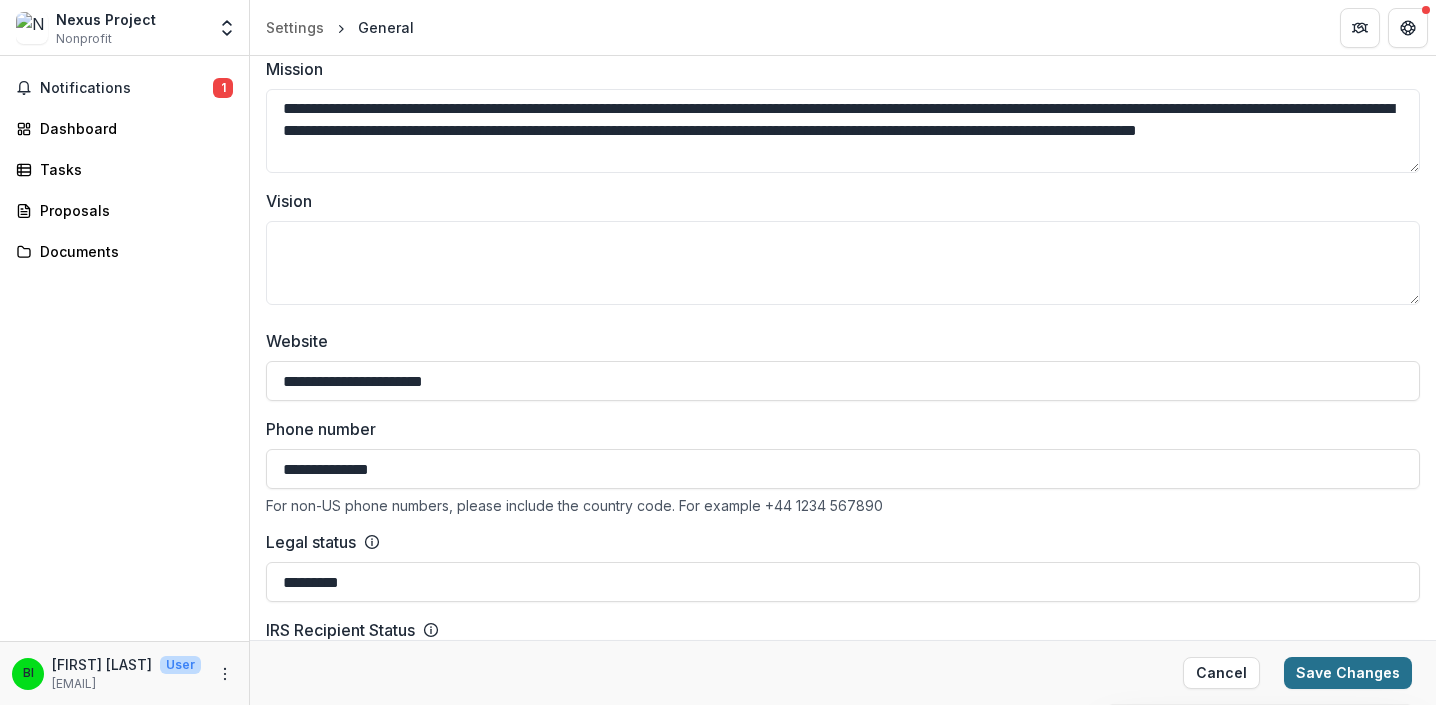 click on "Save Changes" at bounding box center (1348, 673) 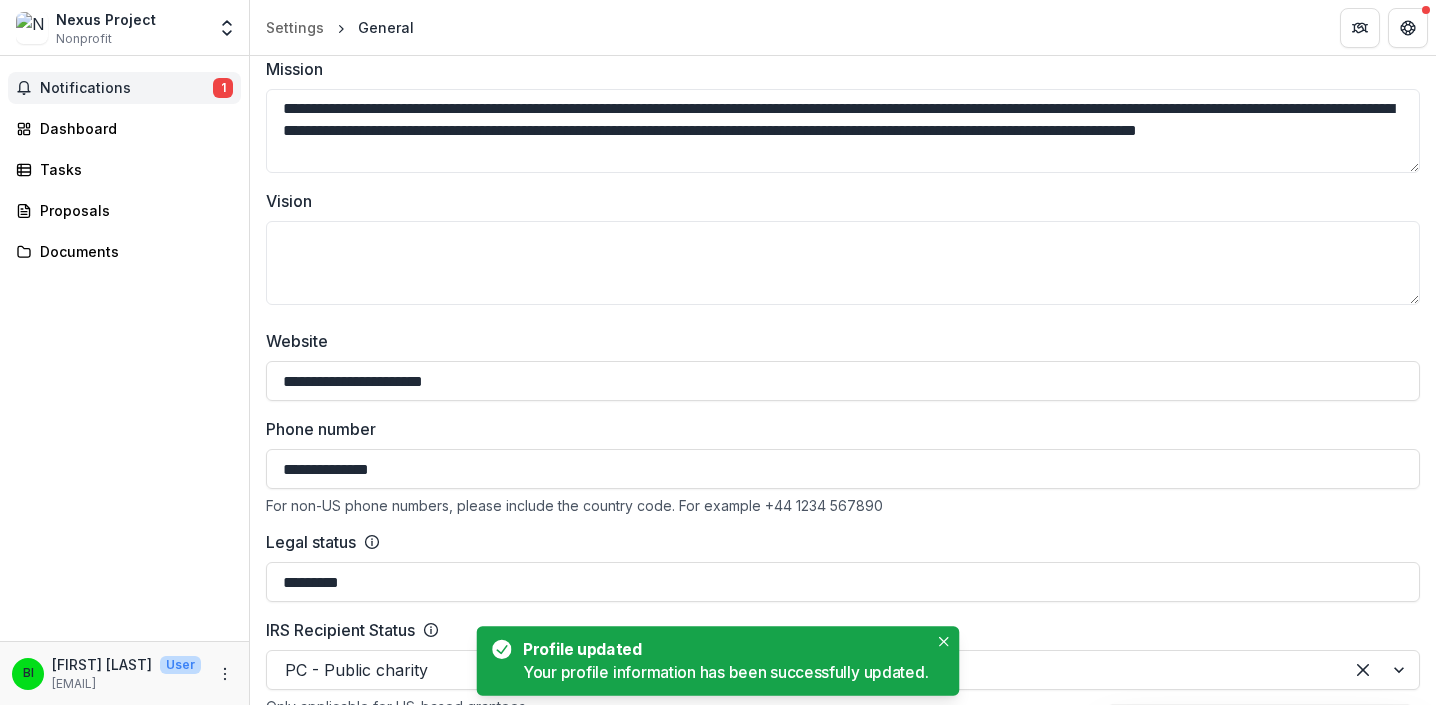 click on "1" at bounding box center [223, 88] 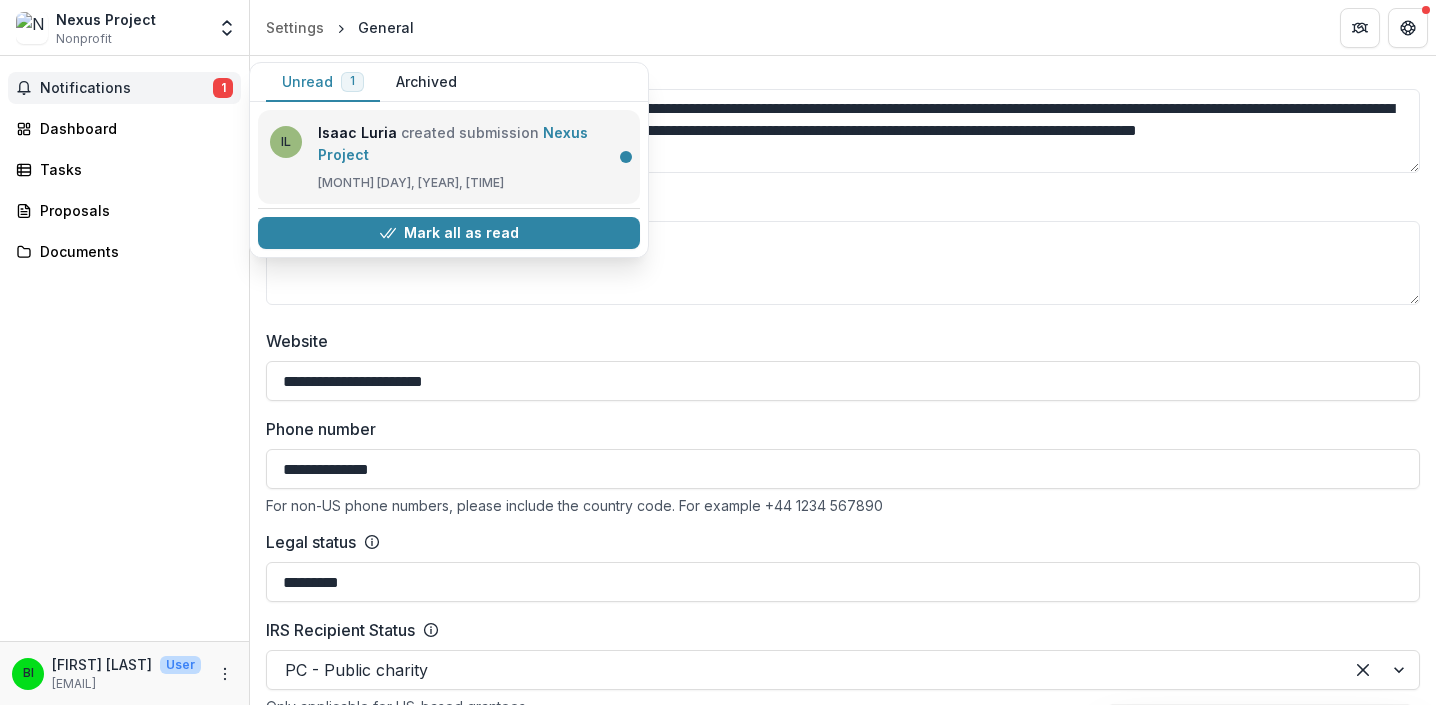 click on "Nexus Project" at bounding box center [453, 143] 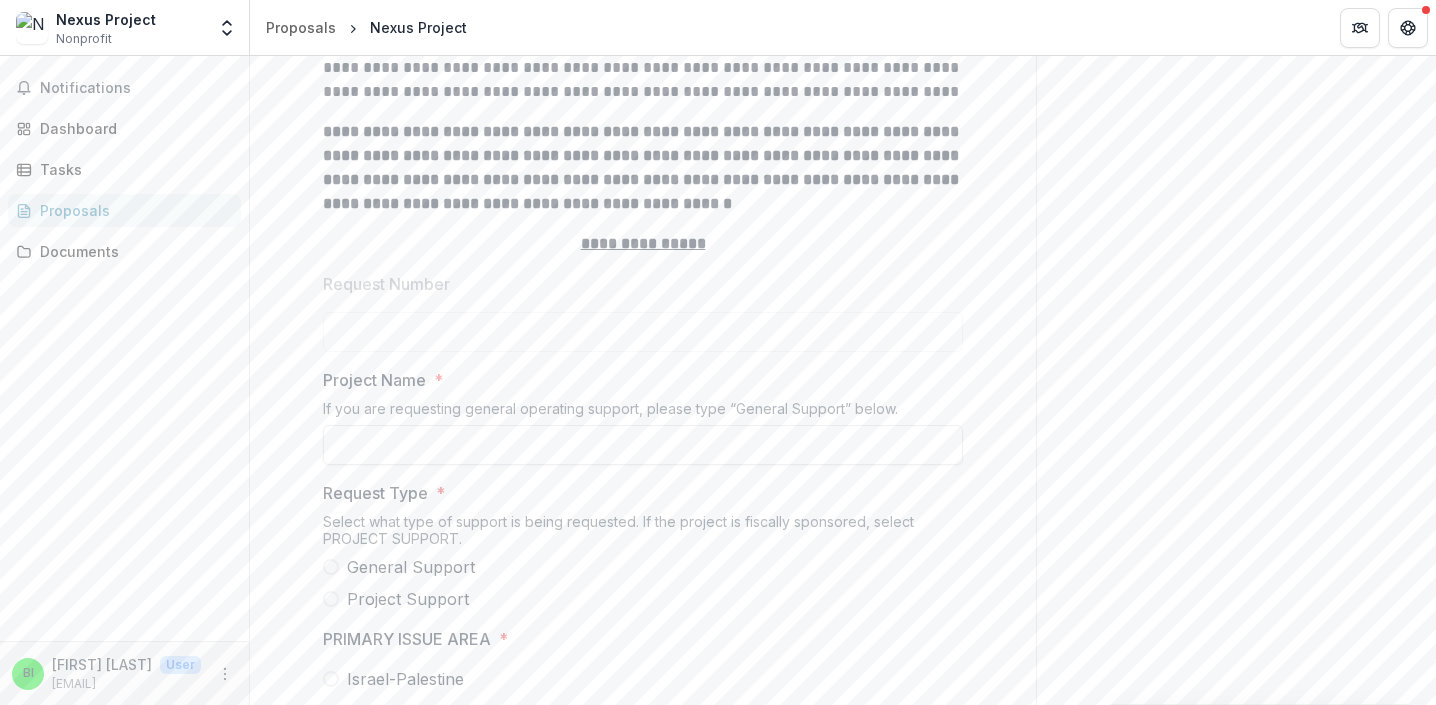scroll, scrollTop: 888, scrollLeft: 0, axis: vertical 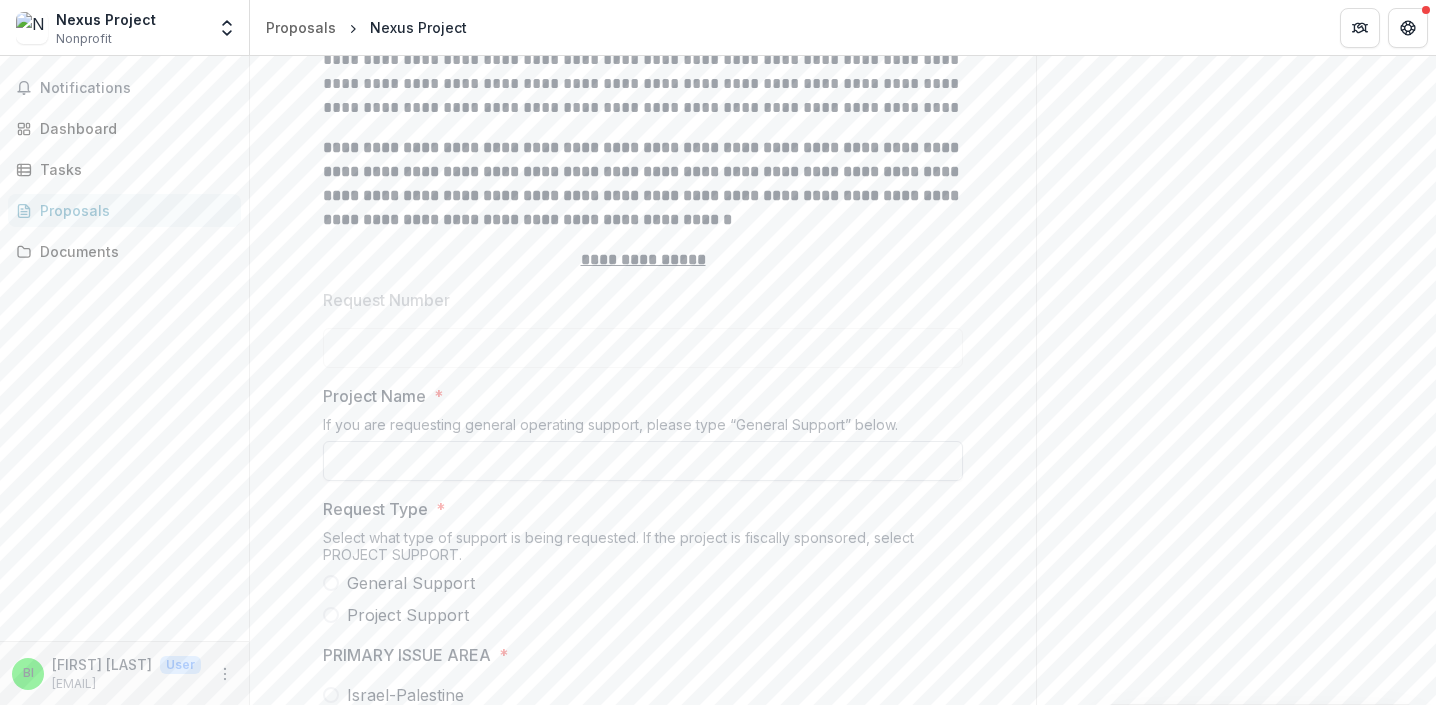 click on "Project Name *" at bounding box center (643, 461) 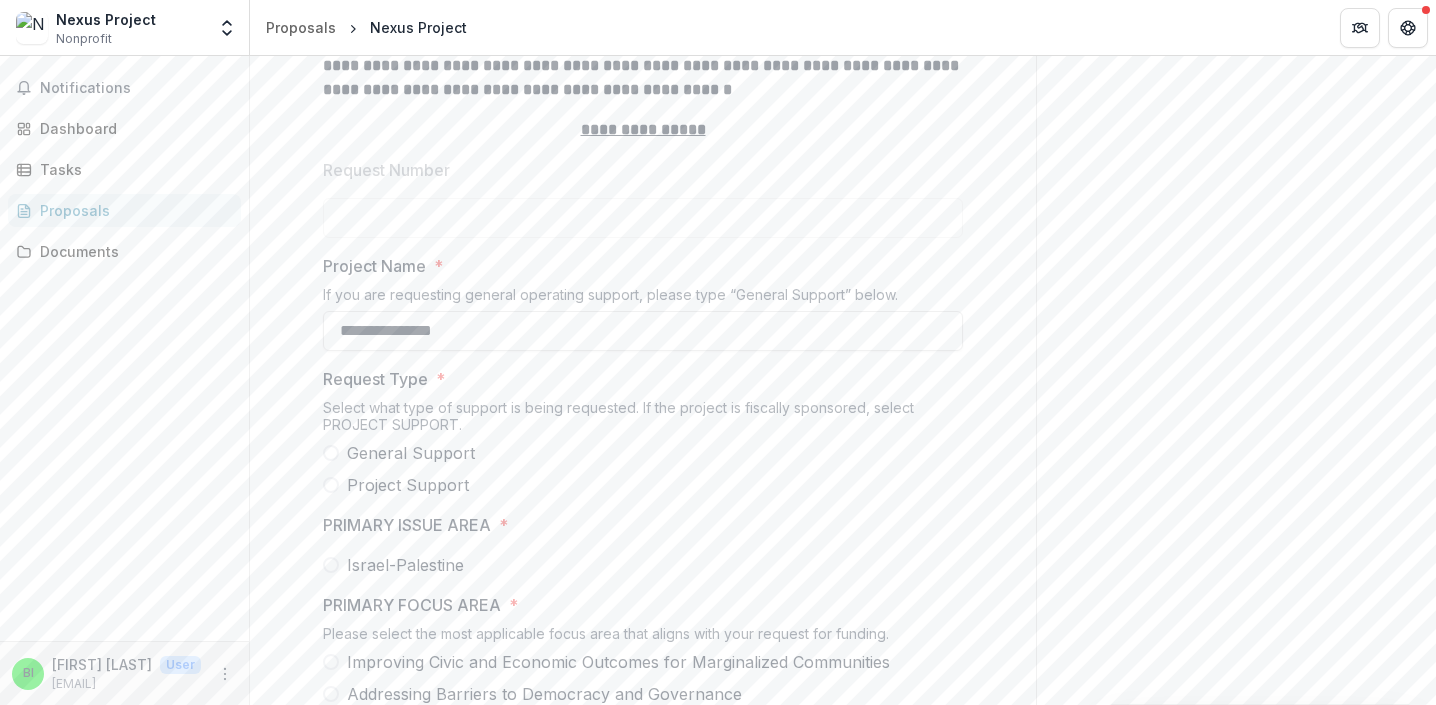 scroll, scrollTop: 1051, scrollLeft: 0, axis: vertical 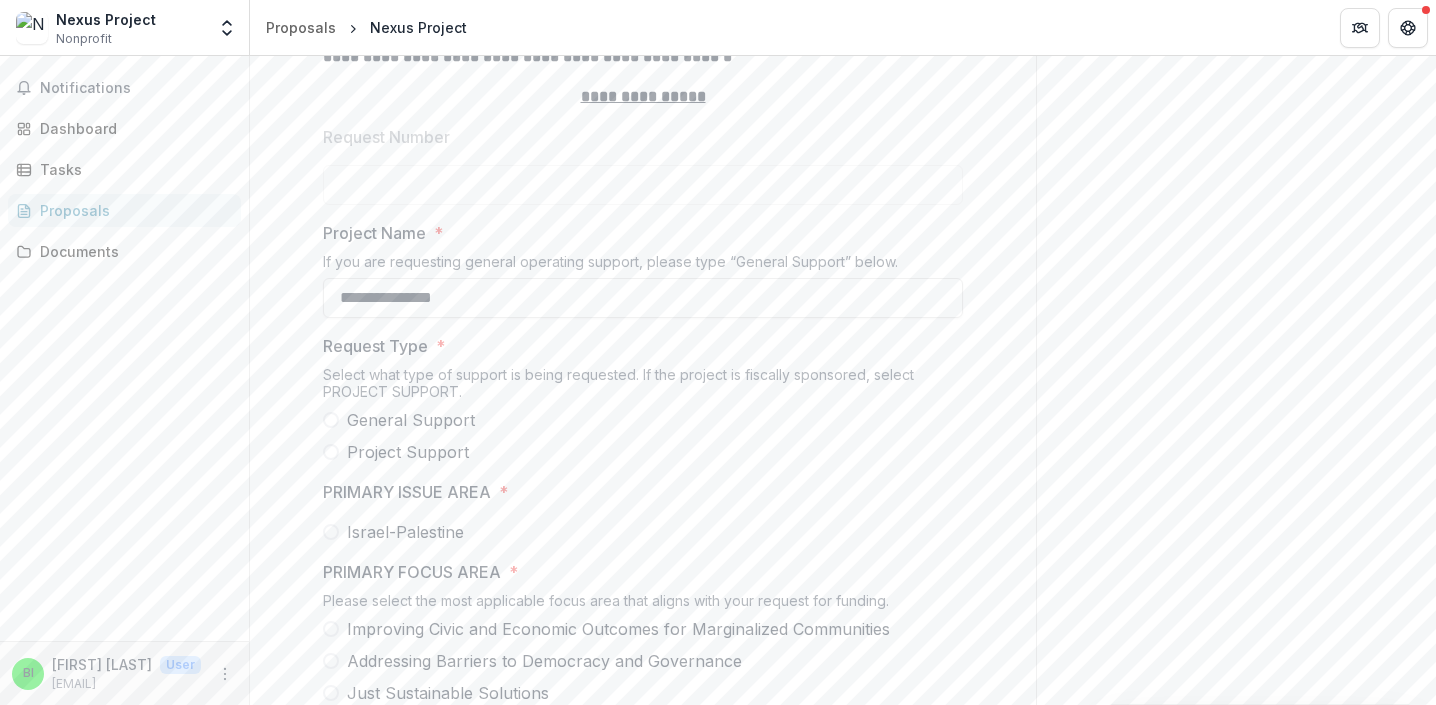 type on "**********" 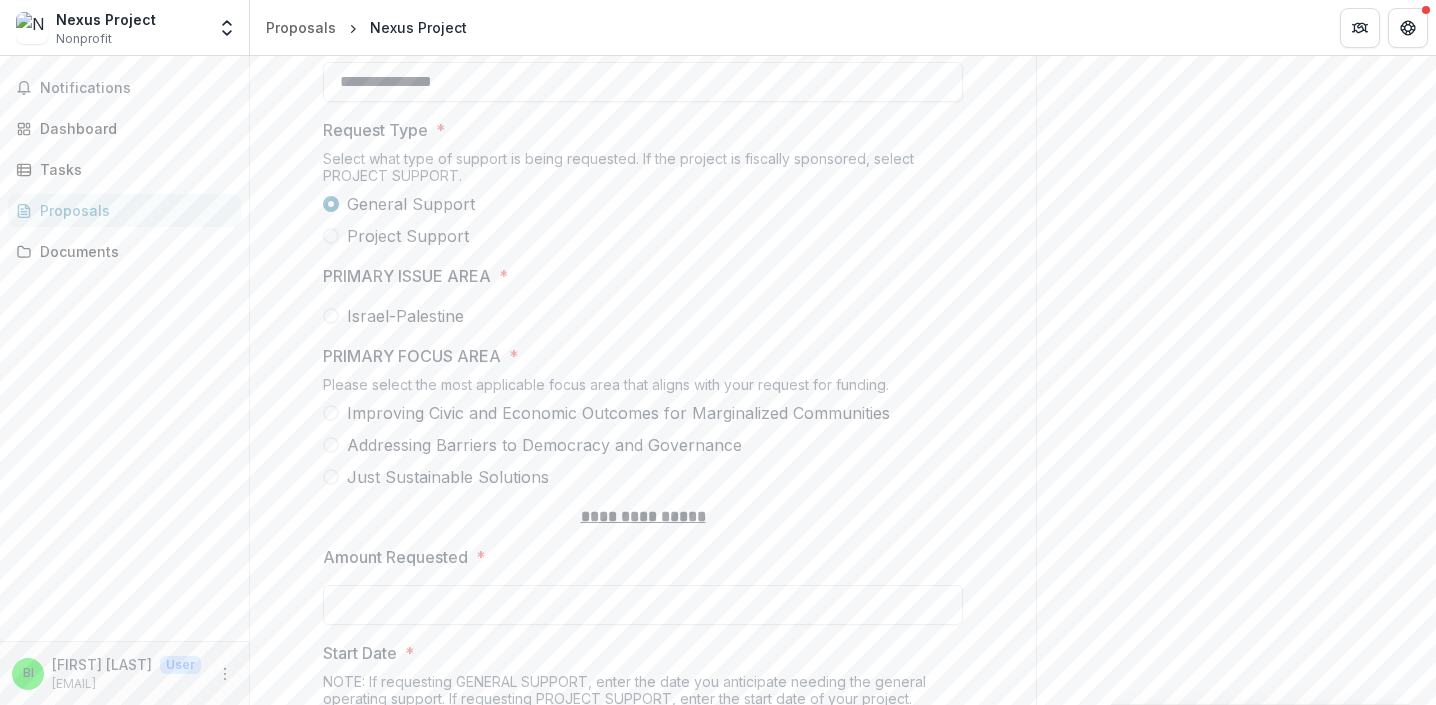 scroll, scrollTop: 1269, scrollLeft: 0, axis: vertical 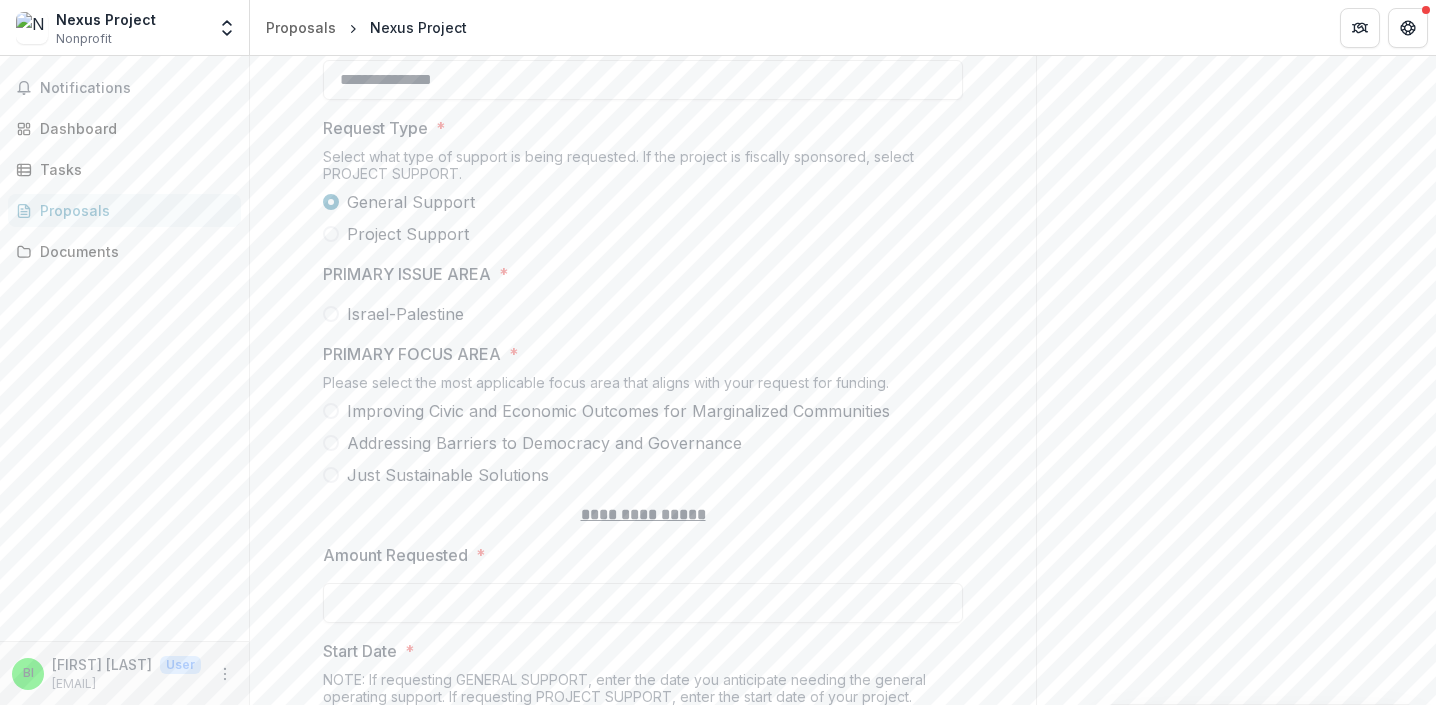 drag, startPoint x: 566, startPoint y: 474, endPoint x: 370, endPoint y: 426, distance: 201.79198 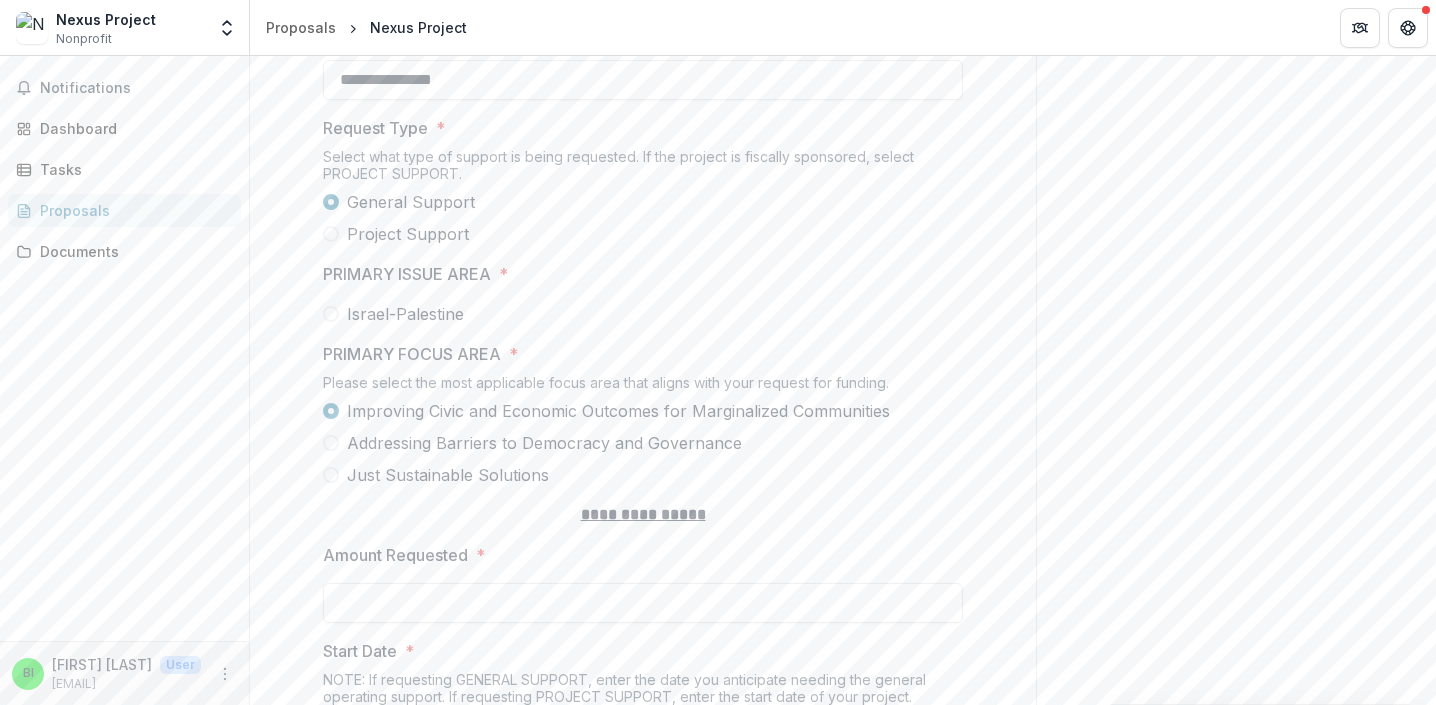 click at bounding box center [331, 443] 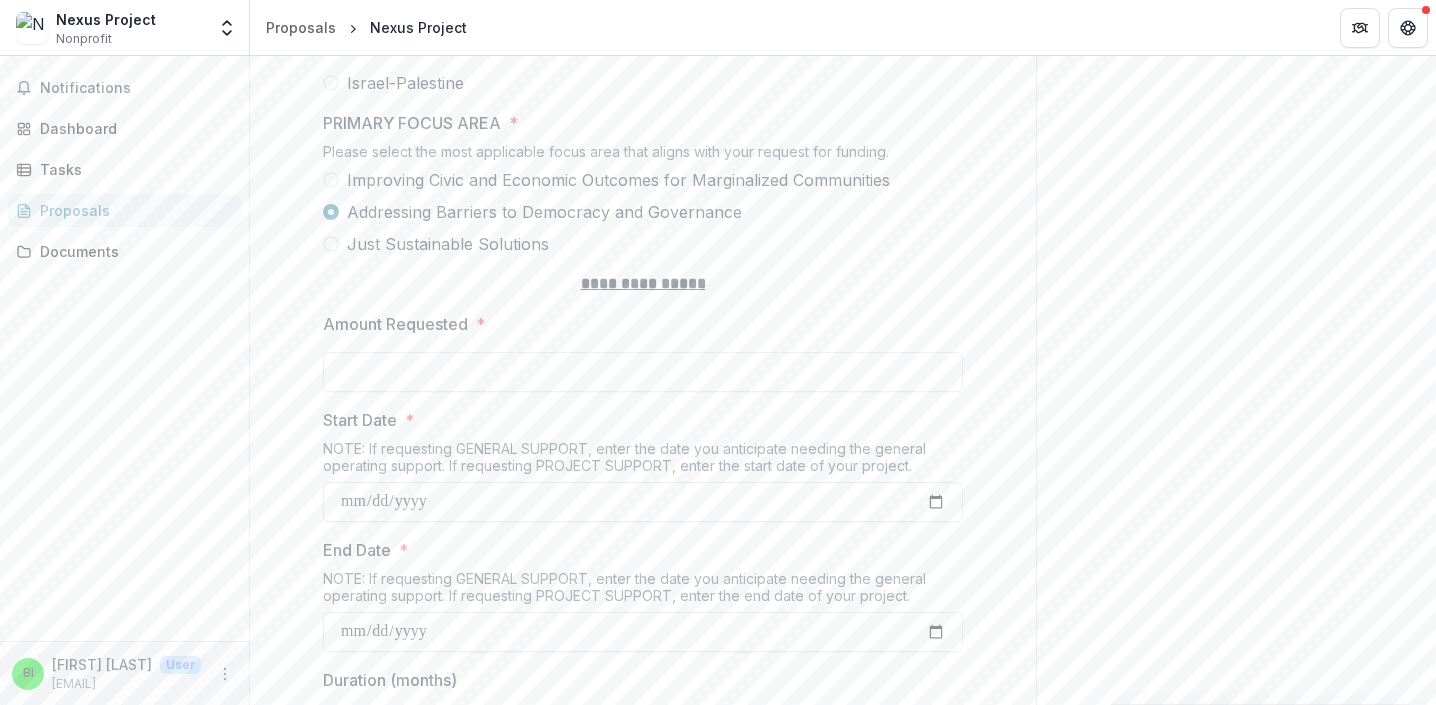 scroll, scrollTop: 1537, scrollLeft: 0, axis: vertical 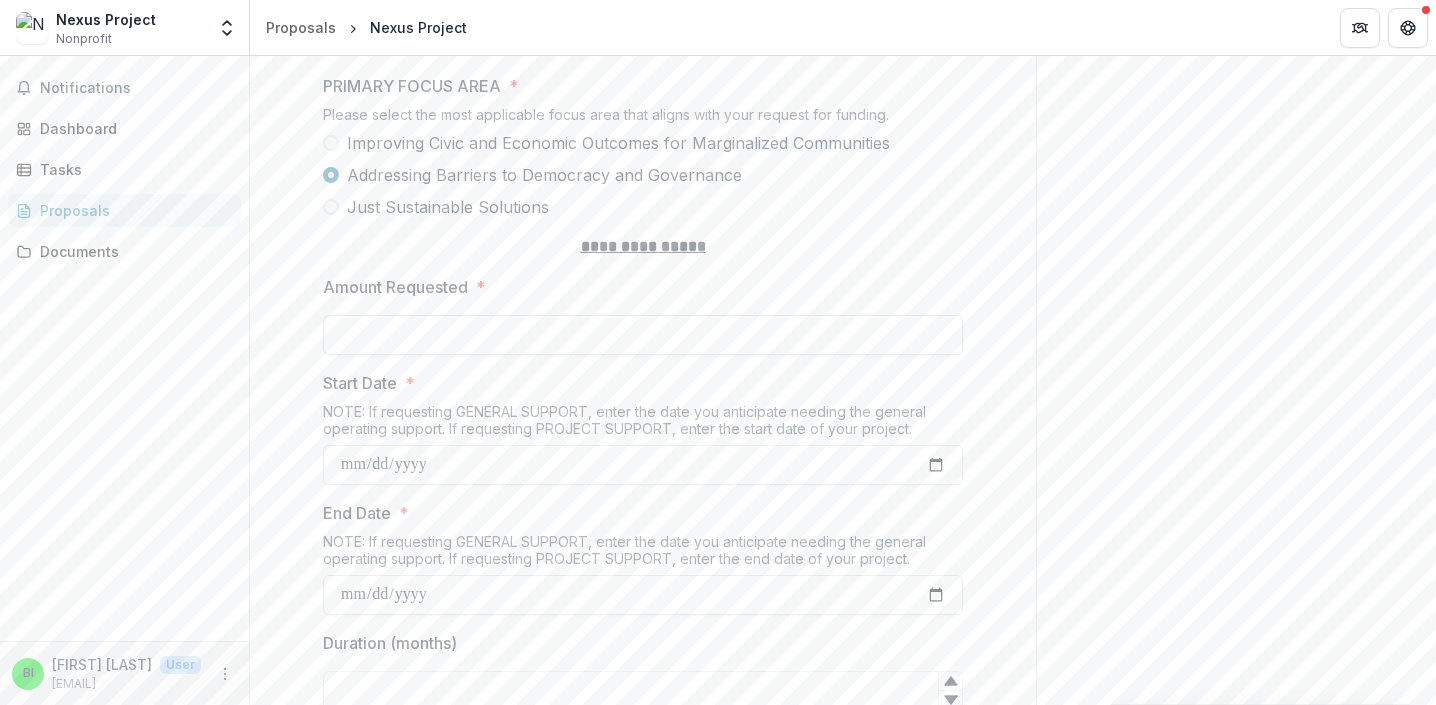 click on "Amount Requested *" at bounding box center [643, 335] 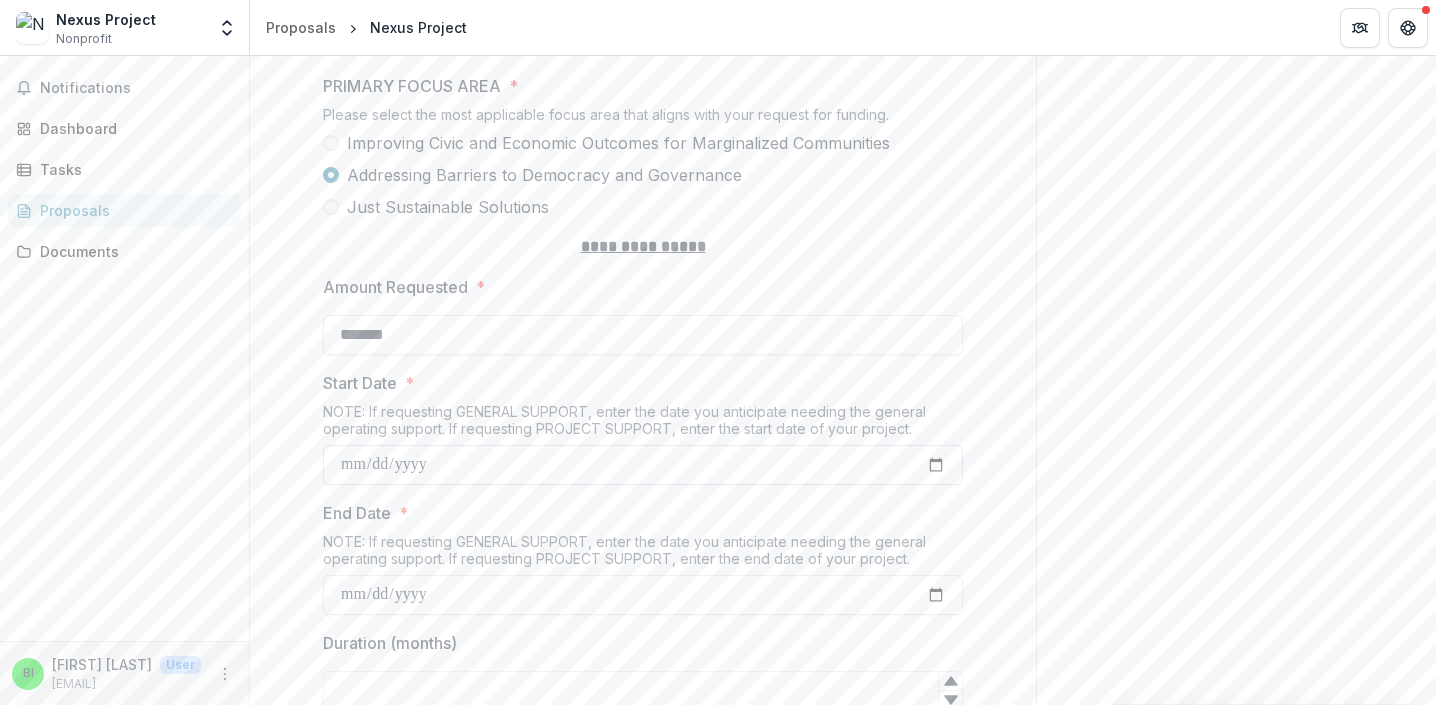 type on "*******" 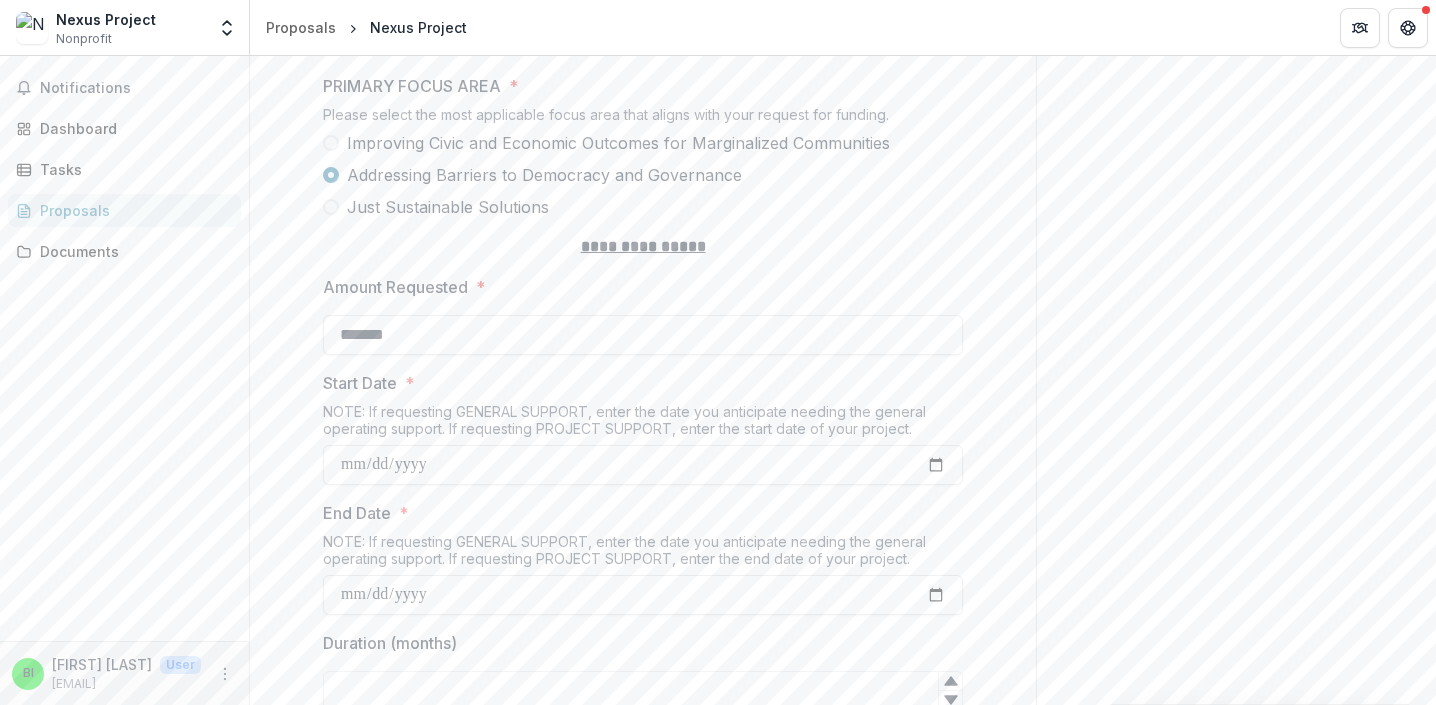 type on "**********" 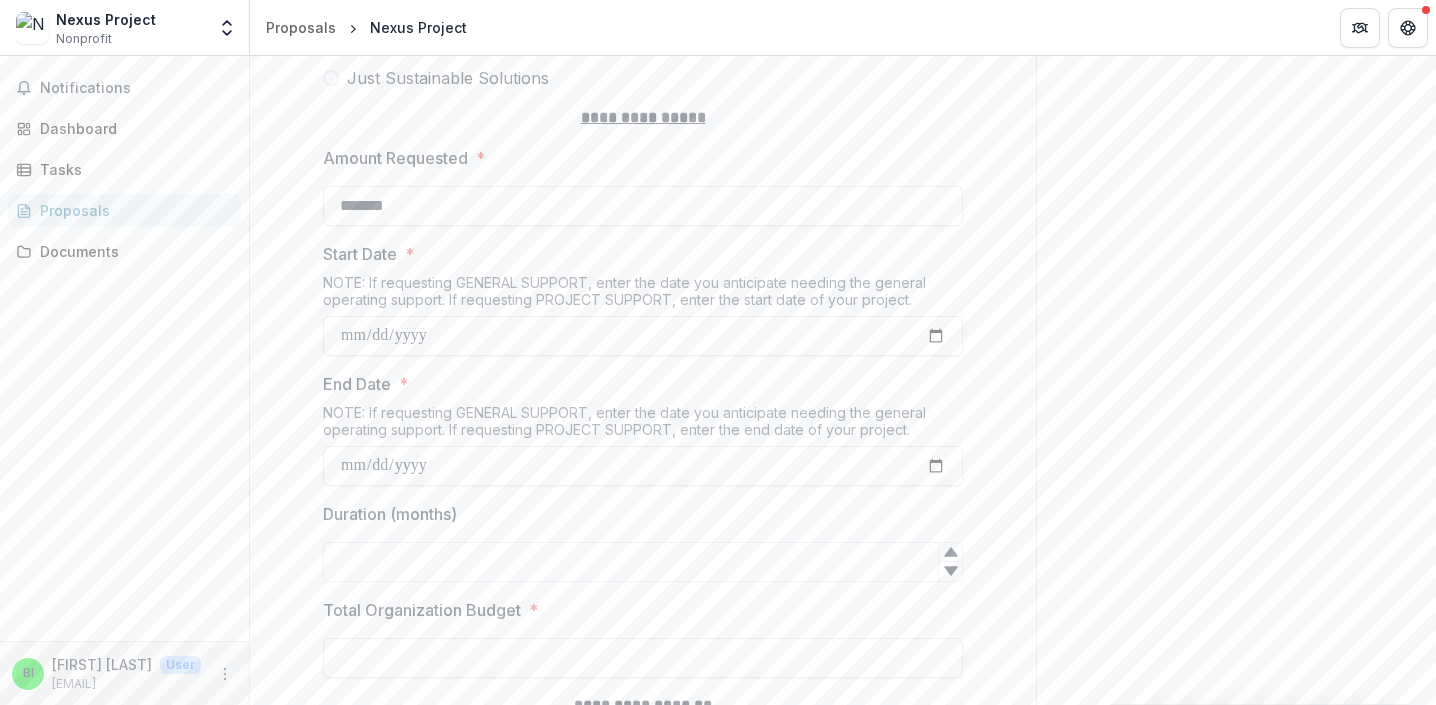 scroll, scrollTop: 1667, scrollLeft: 0, axis: vertical 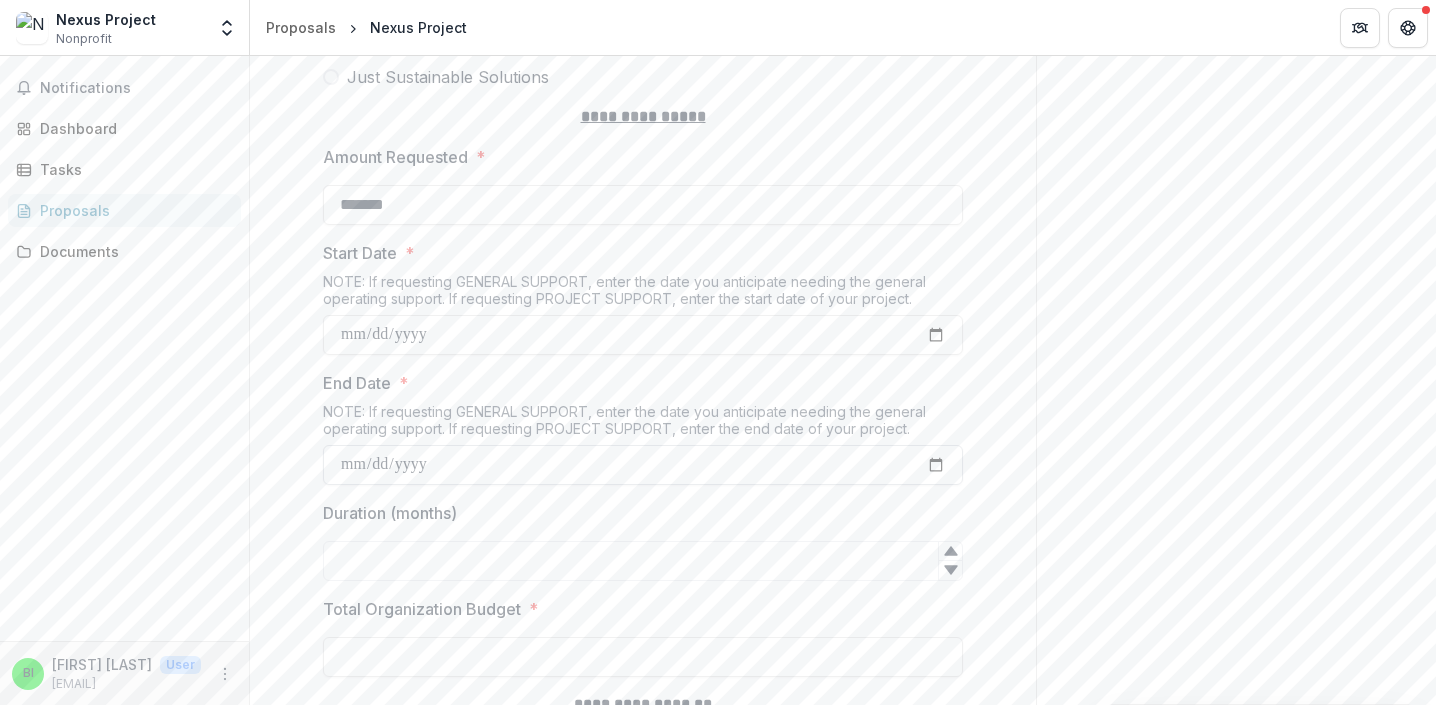 click on "End Date *" at bounding box center [643, 465] 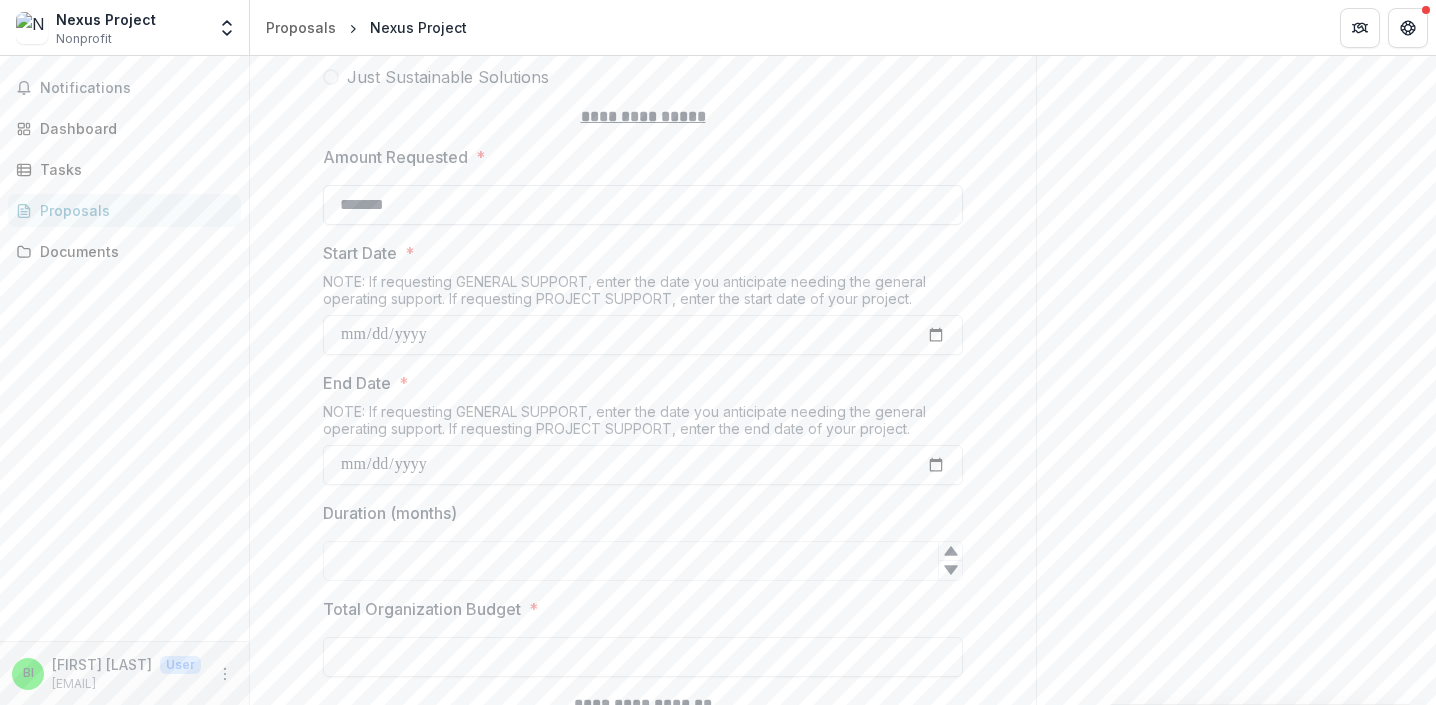 type on "**********" 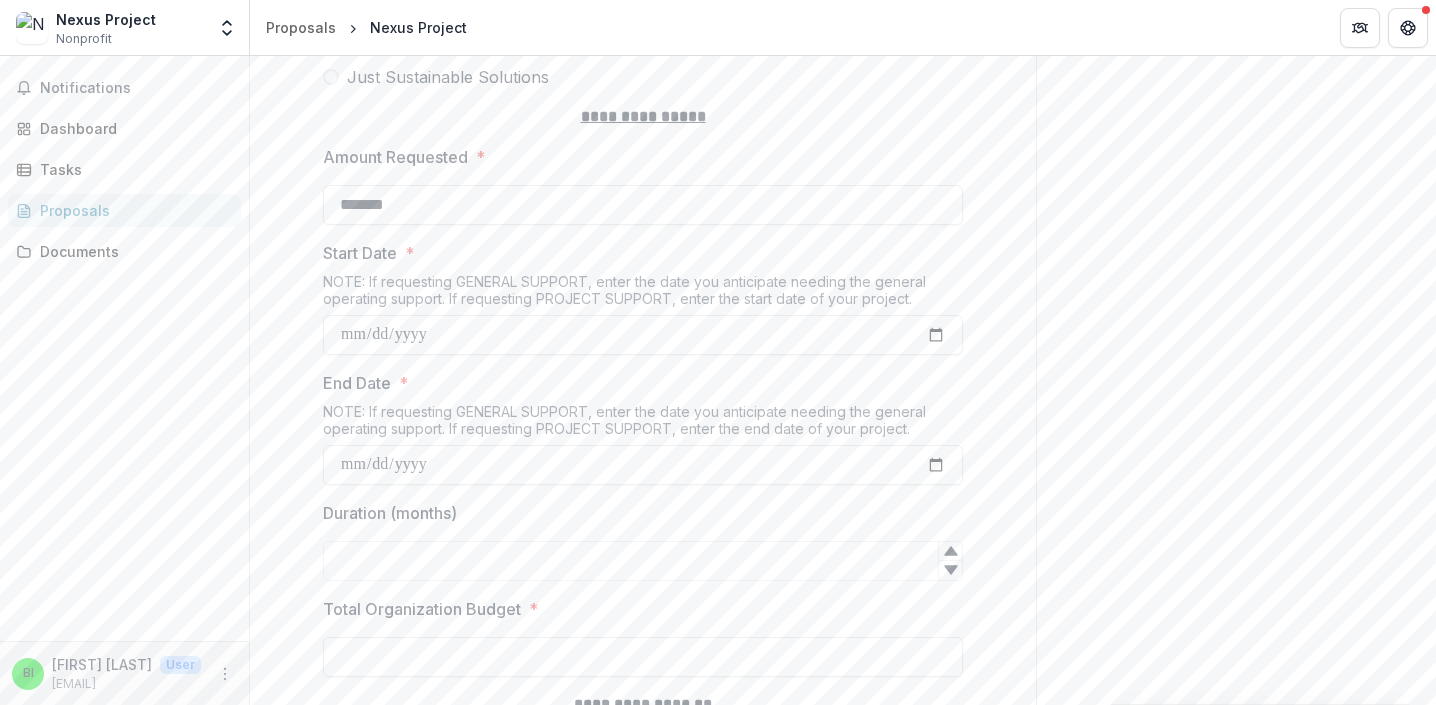 click on "Notifications Dashboard Tasks Proposals Documents" at bounding box center (124, 348) 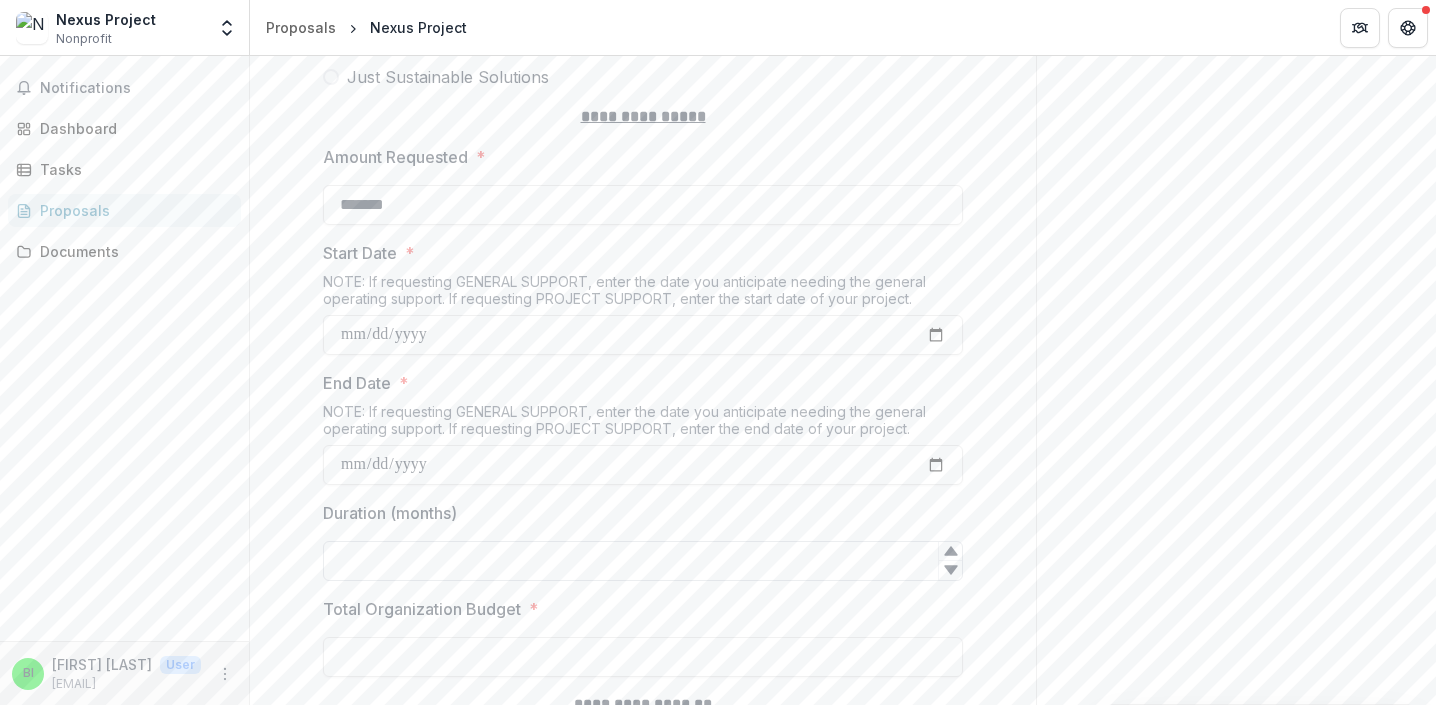 click on "Duration (months)" at bounding box center (643, 561) 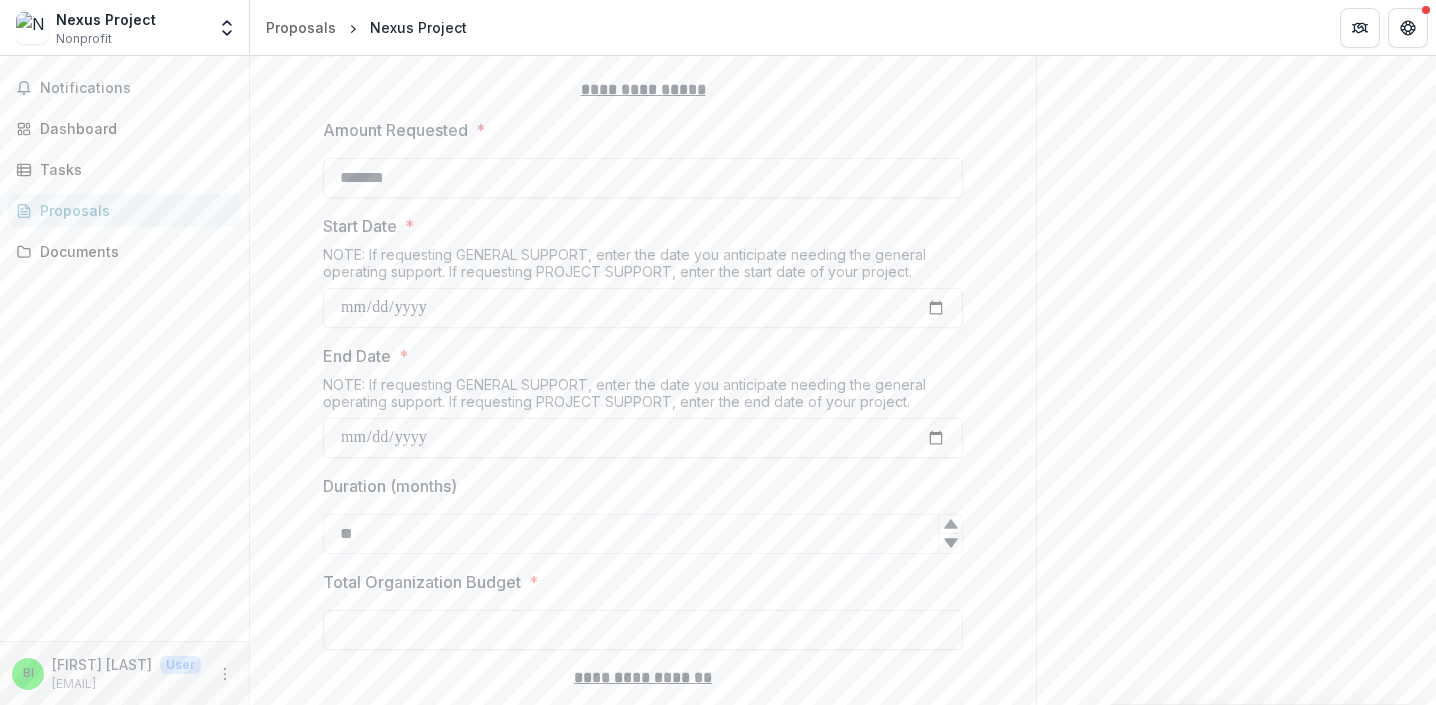 scroll, scrollTop: 1794, scrollLeft: 0, axis: vertical 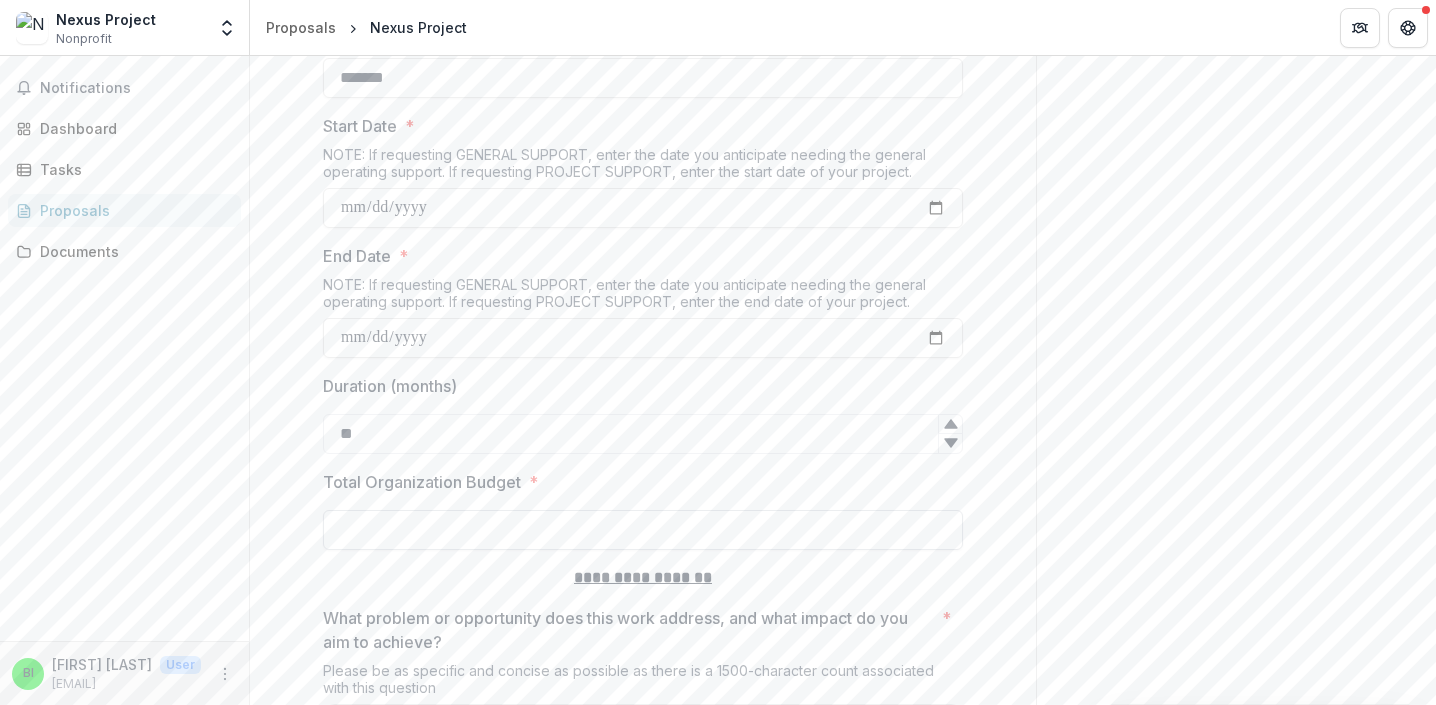 type on "**" 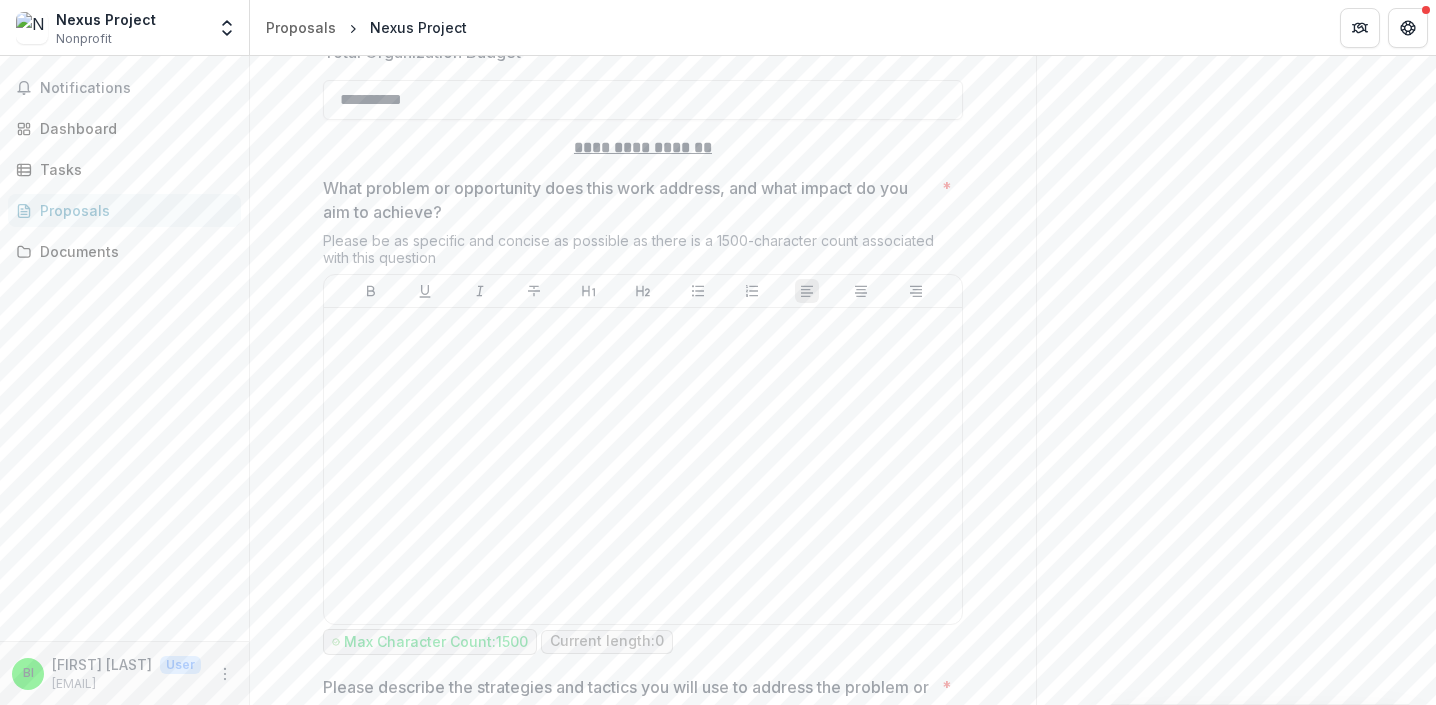 scroll, scrollTop: 2225, scrollLeft: 0, axis: vertical 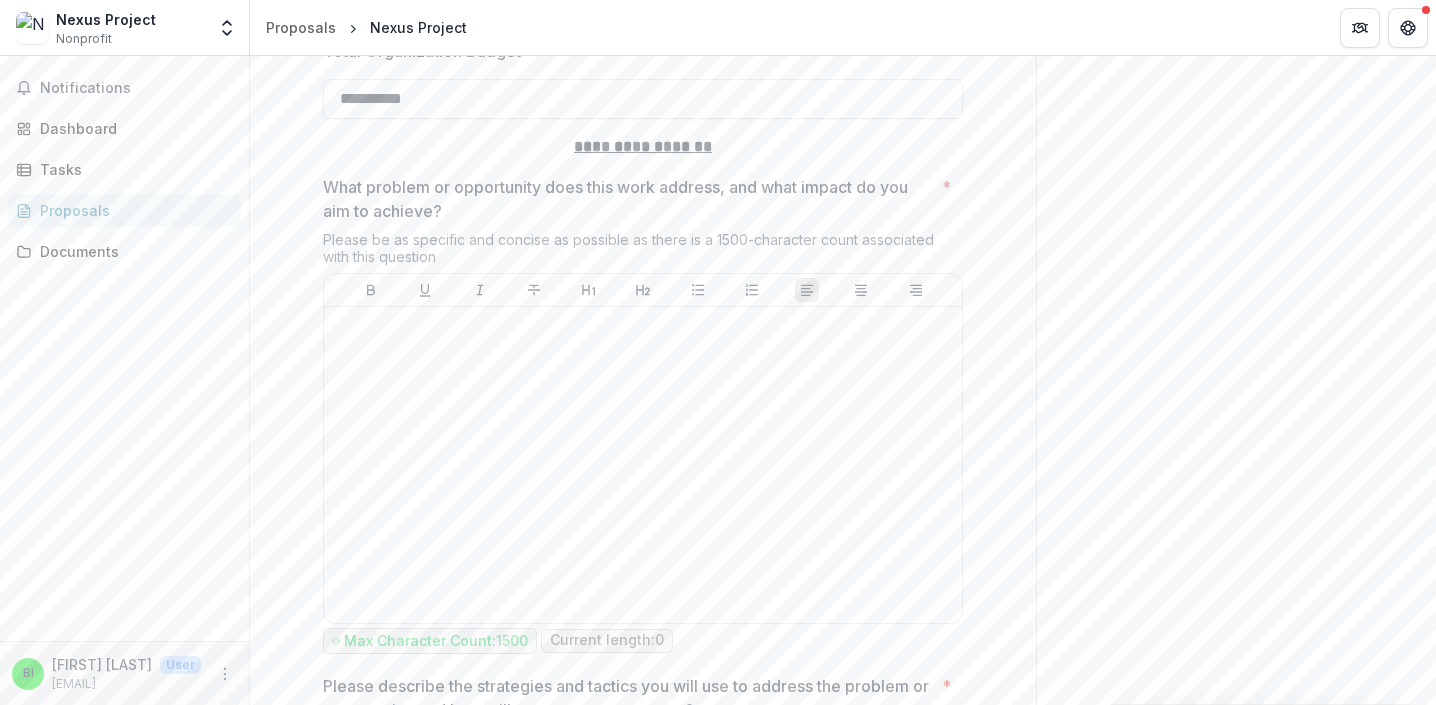 type on "**********" 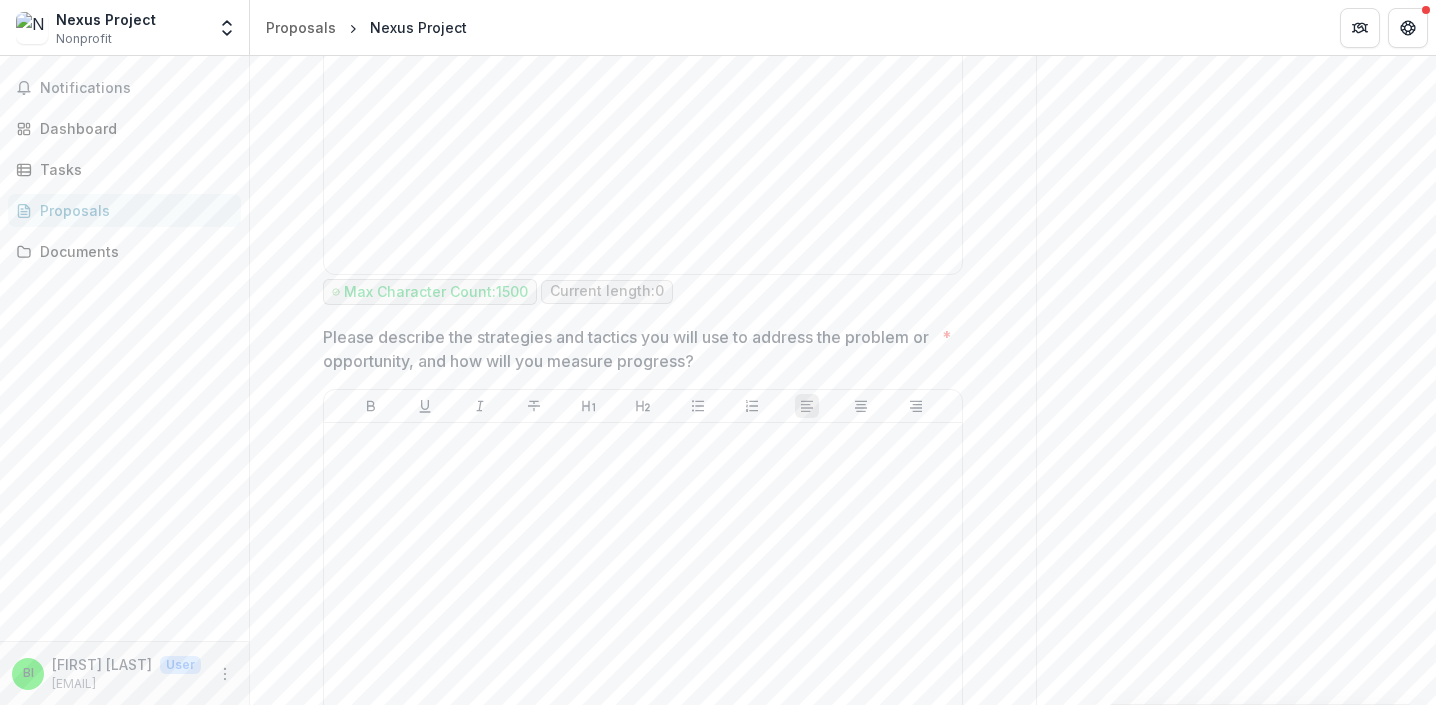 scroll, scrollTop: 2753, scrollLeft: 0, axis: vertical 